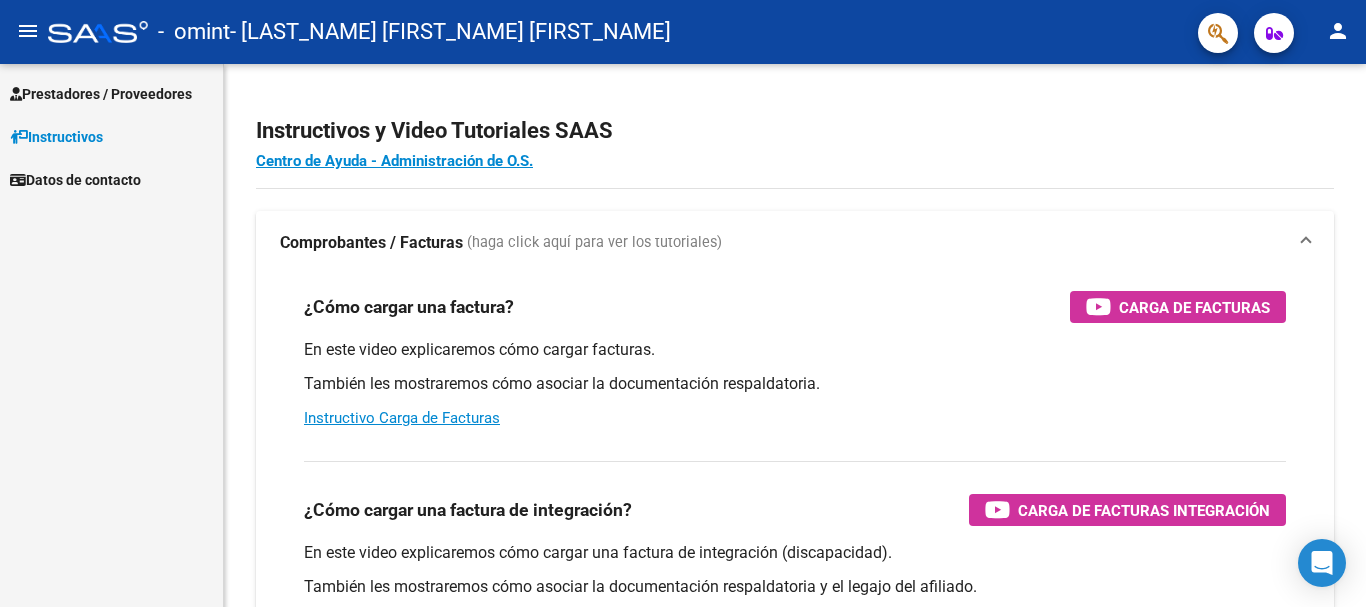 scroll, scrollTop: 0, scrollLeft: 0, axis: both 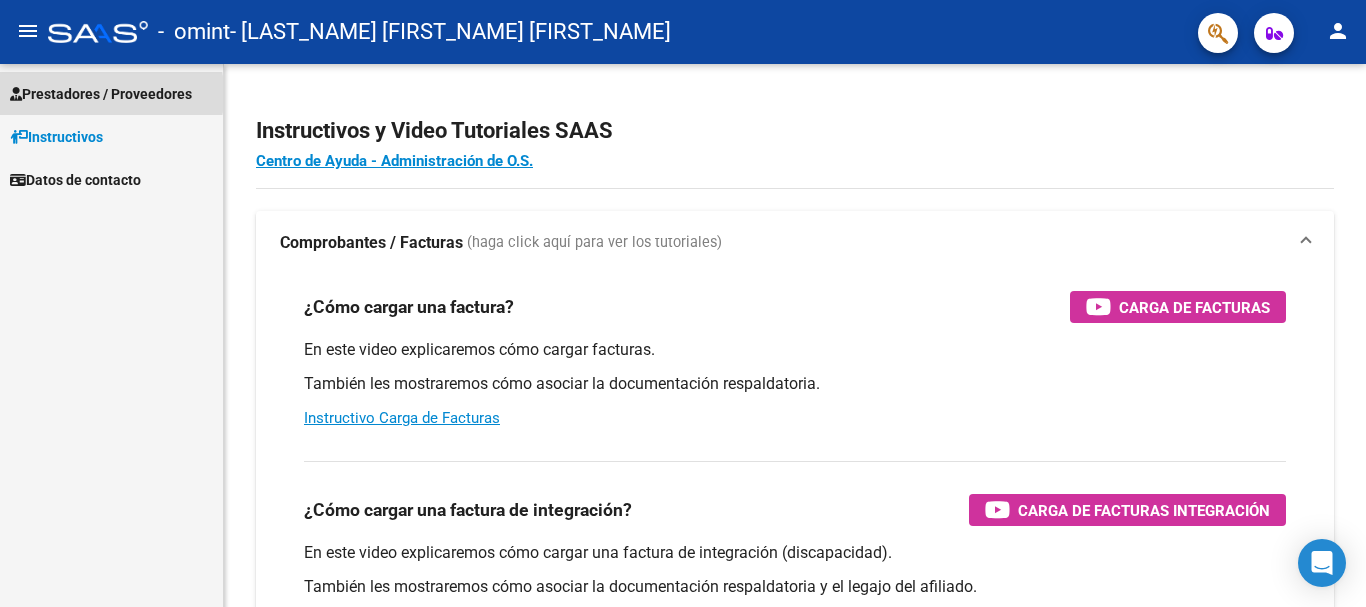 click on "Prestadores / Proveedores" at bounding box center [101, 94] 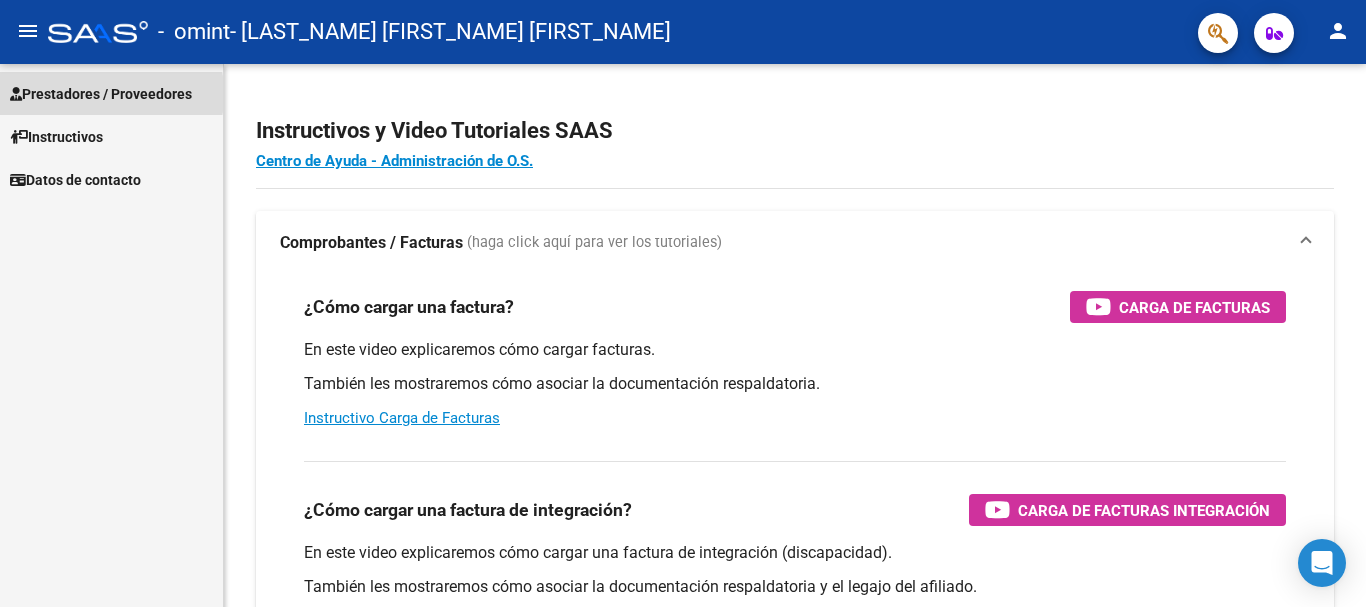 click on "Prestadores / Proveedores" at bounding box center [101, 94] 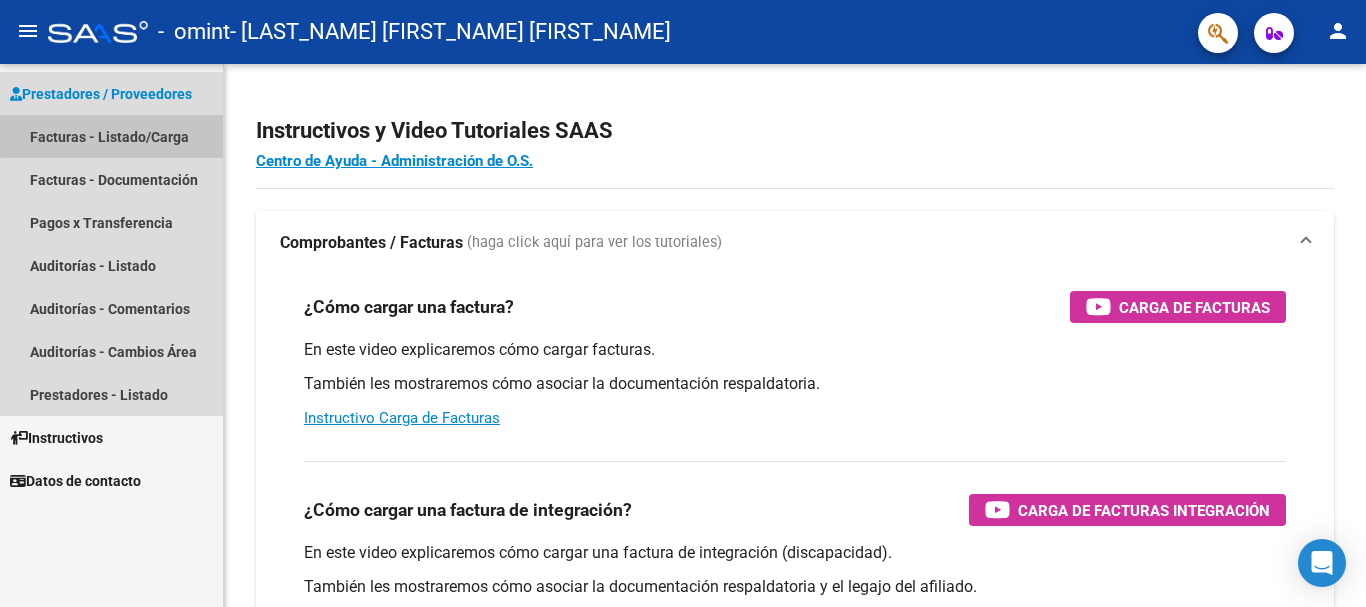 click on "Facturas - Listado/Carga" at bounding box center (111, 136) 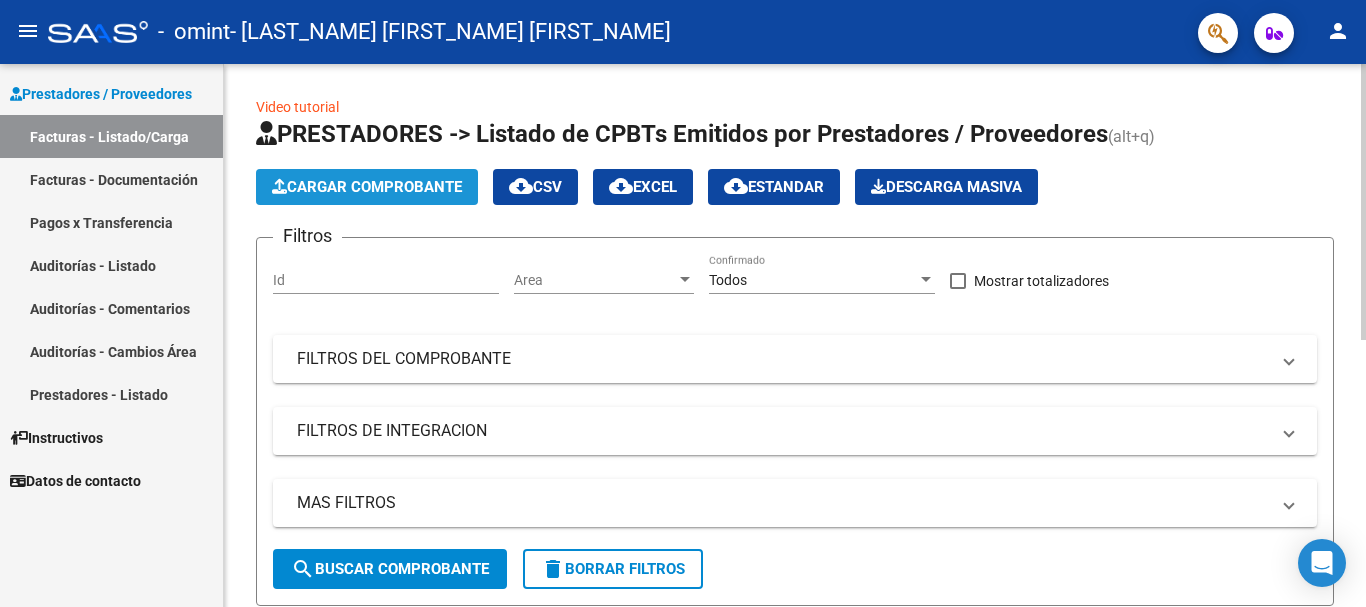 click on "Cargar Comprobante" 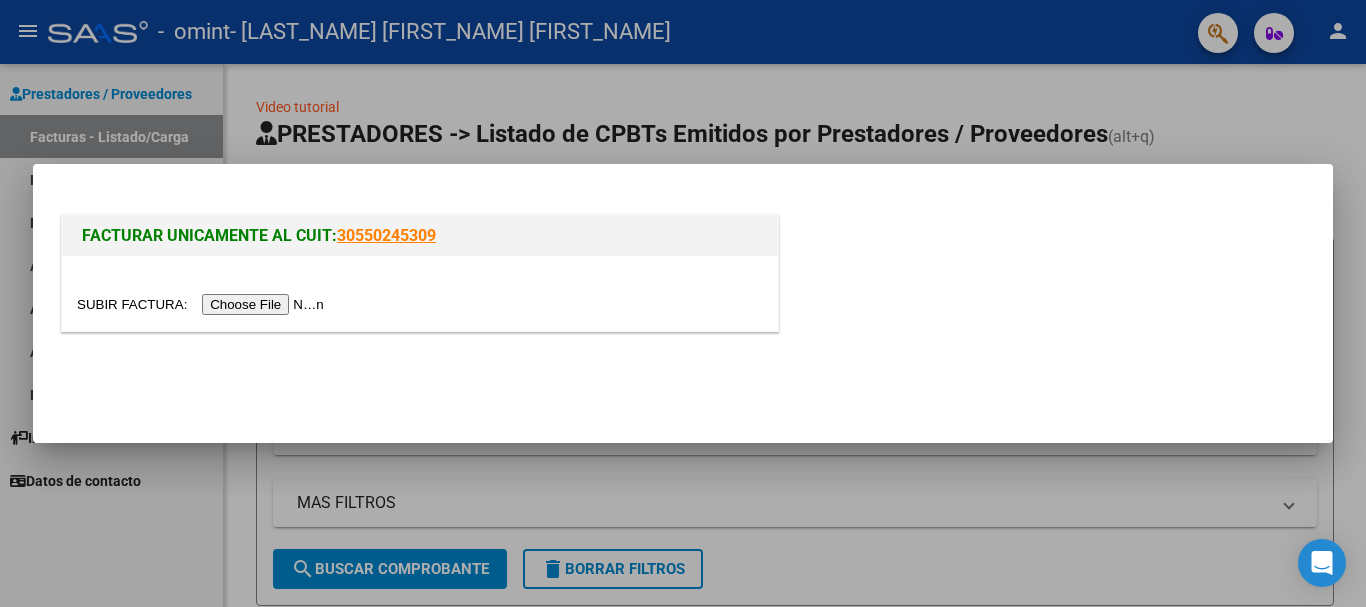 click at bounding box center [203, 304] 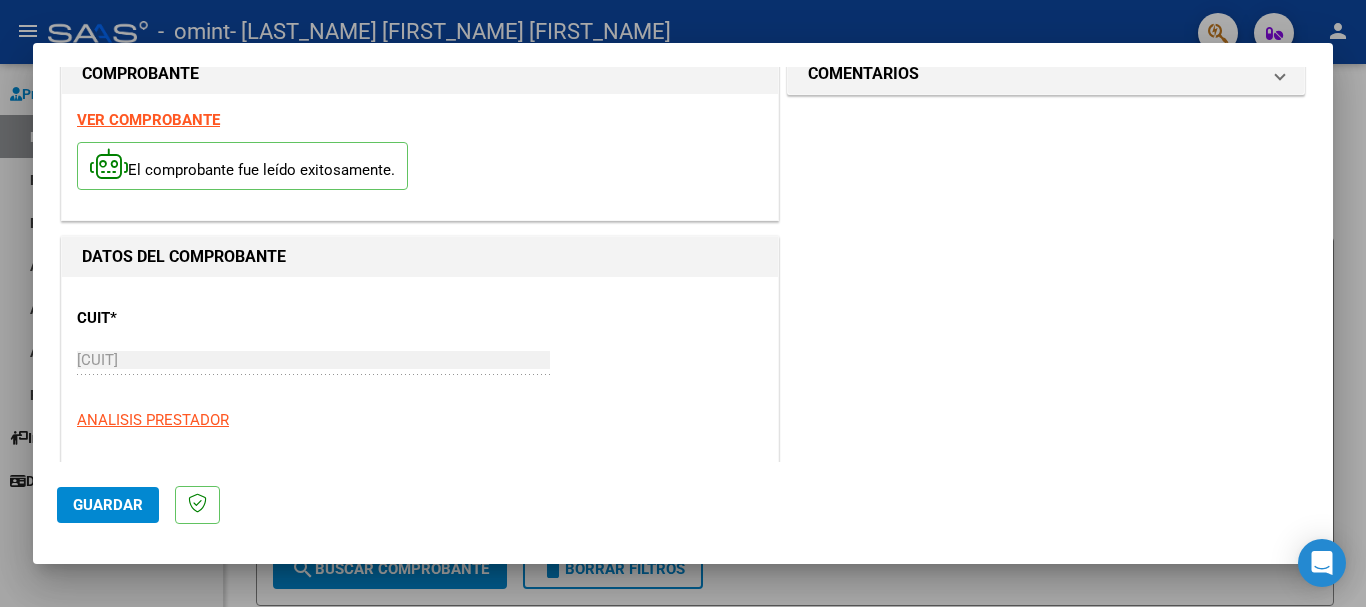 scroll, scrollTop: 133, scrollLeft: 0, axis: vertical 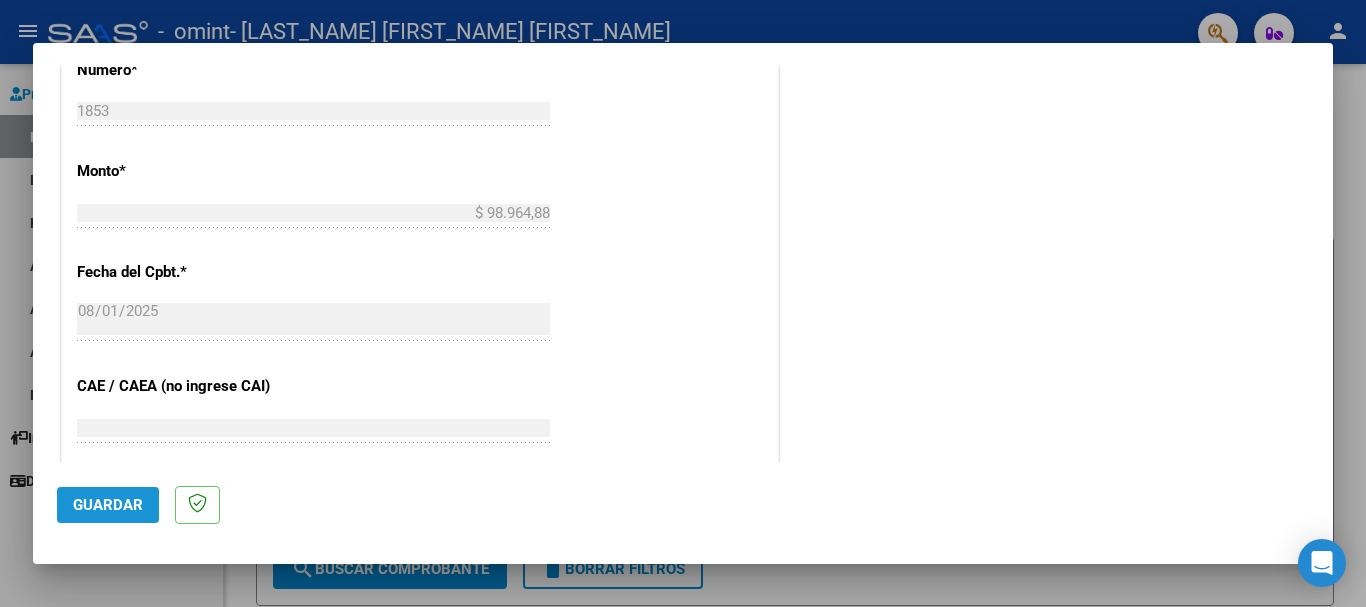 click on "Guardar" 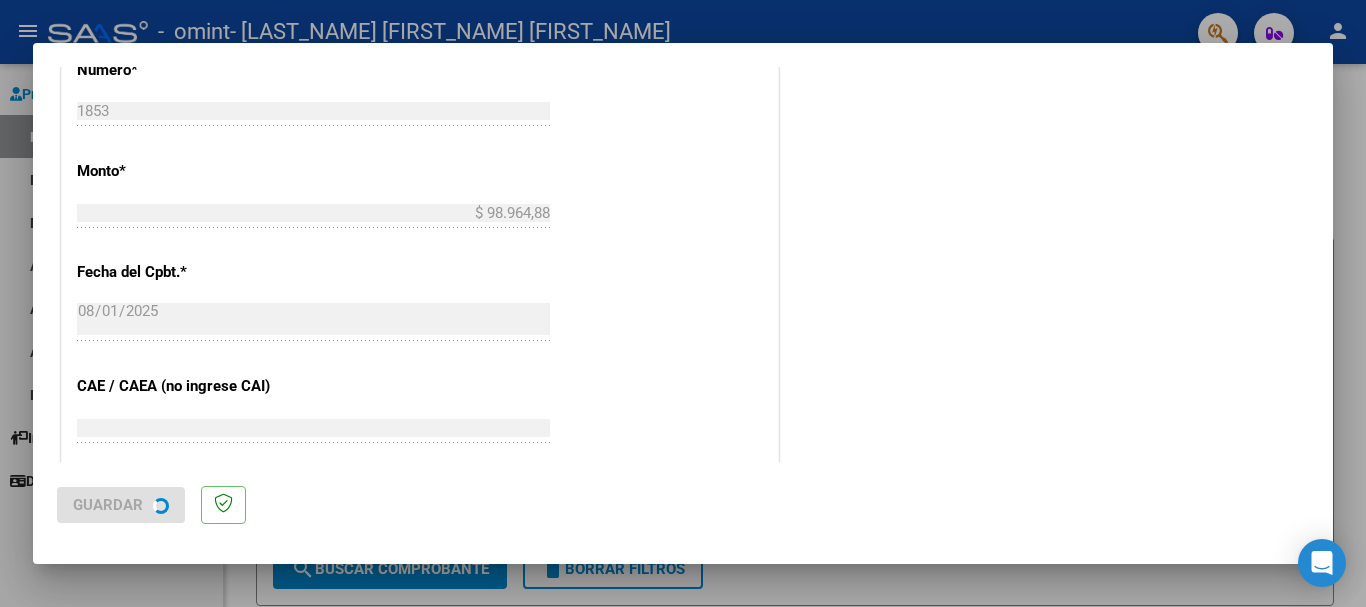 scroll, scrollTop: 0, scrollLeft: 0, axis: both 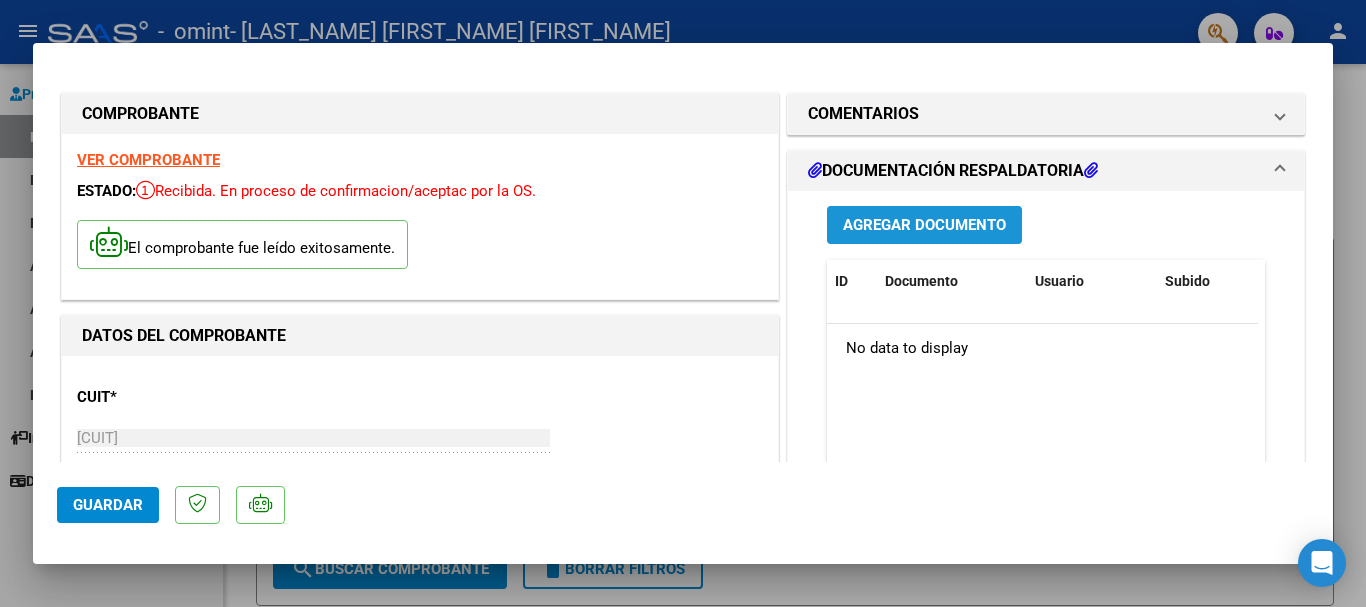 click on "Agregar Documento" at bounding box center [924, 226] 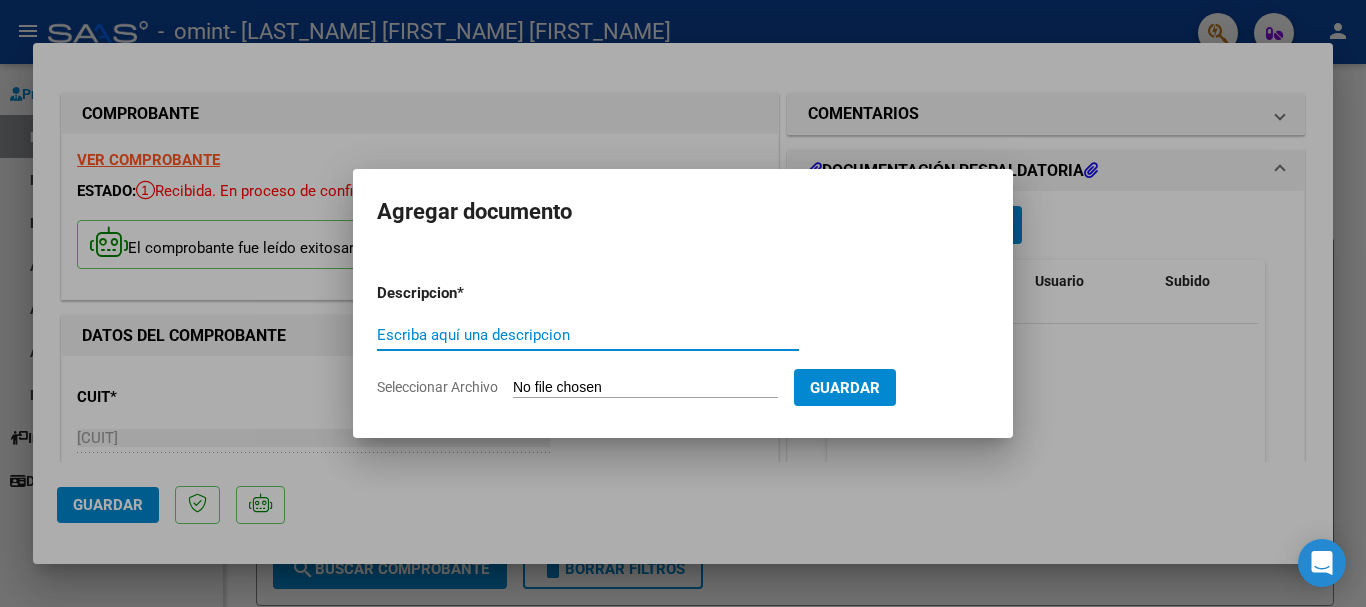 click on "Escriba aquí una descripcion" at bounding box center [588, 335] 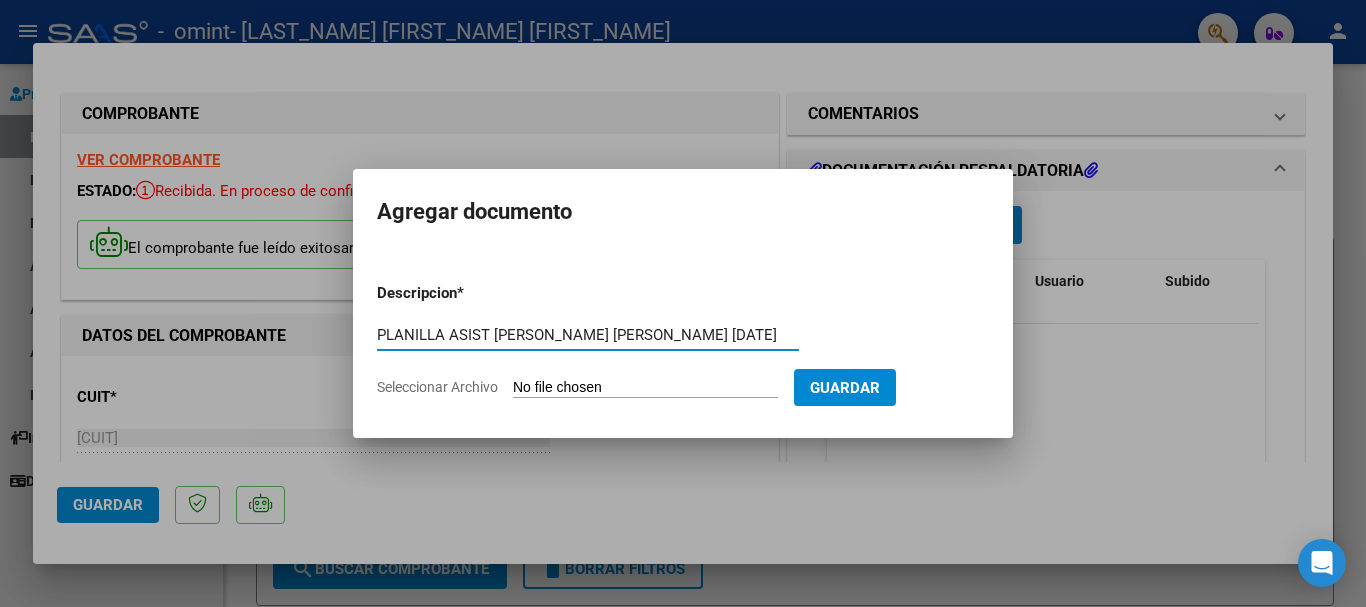 type on "PLANILLA ASIST [PERSON_NAME] [PERSON_NAME] [DATE]" 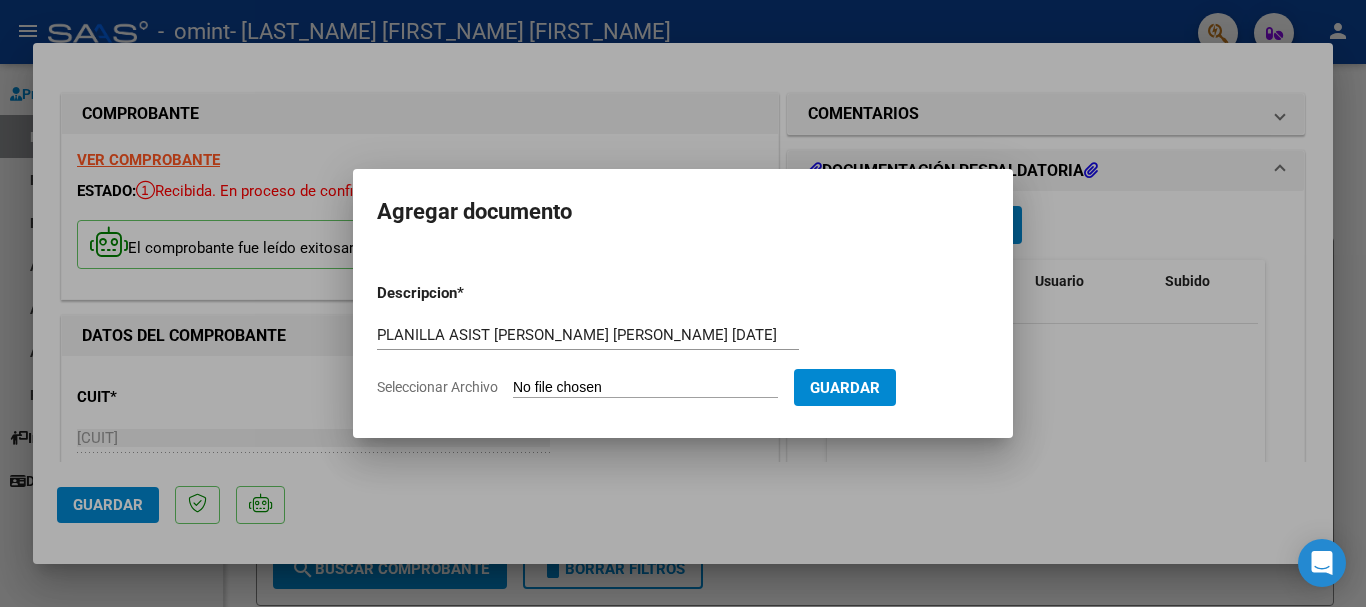 click on "Seleccionar Archivo" at bounding box center (645, 388) 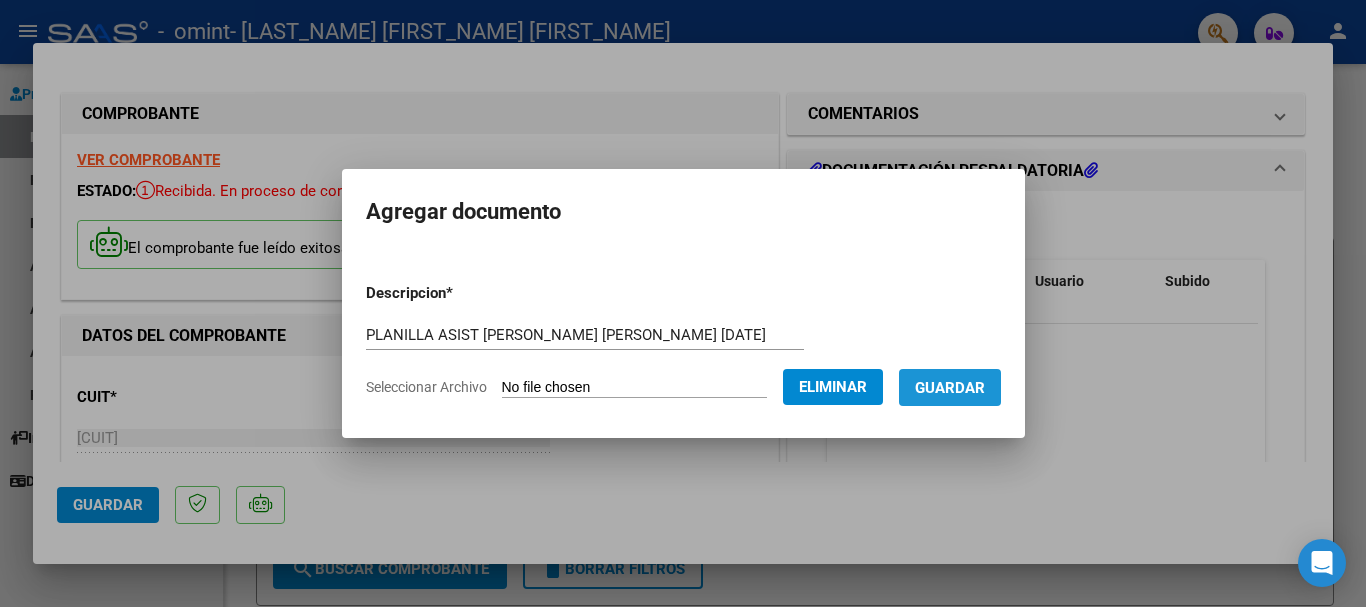click on "Guardar" at bounding box center (950, 388) 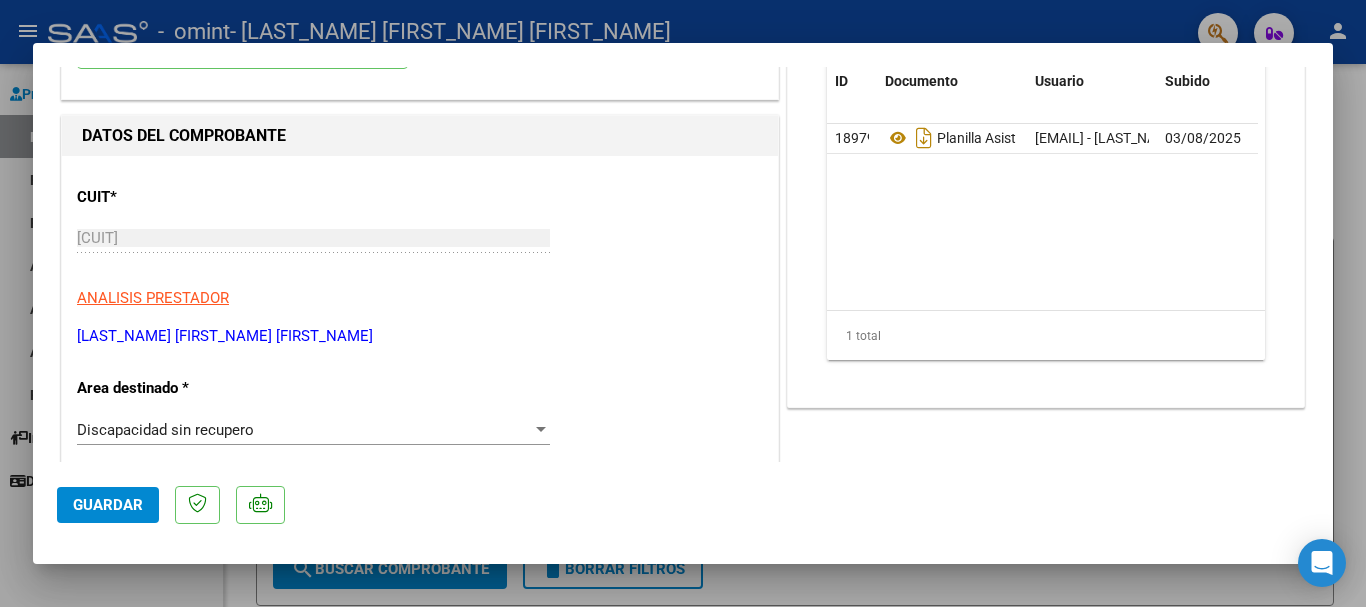 scroll, scrollTop: 240, scrollLeft: 0, axis: vertical 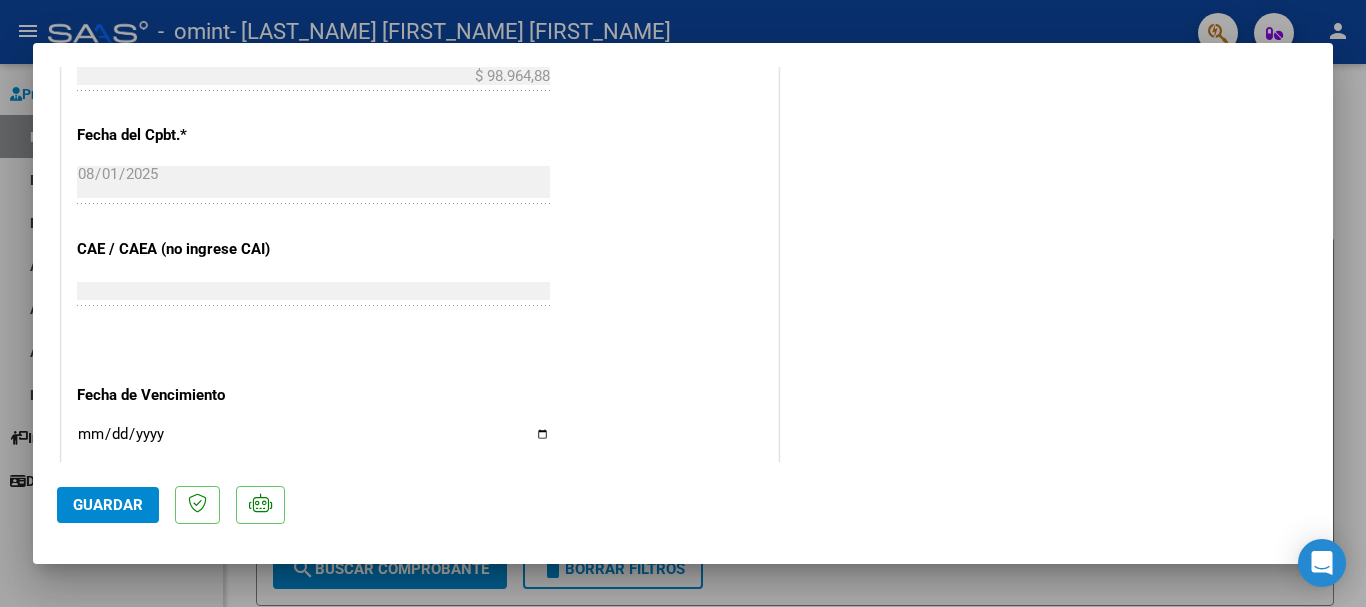 click on "Ingresar la fecha" at bounding box center (313, 442) 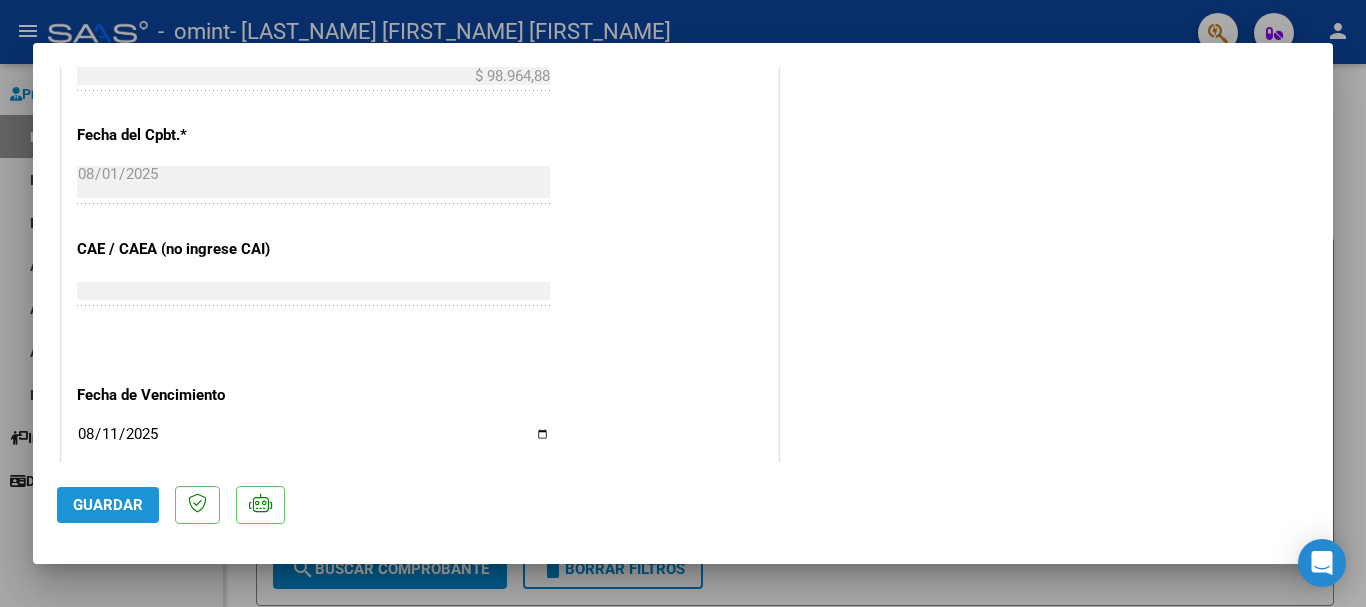 click on "Guardar" 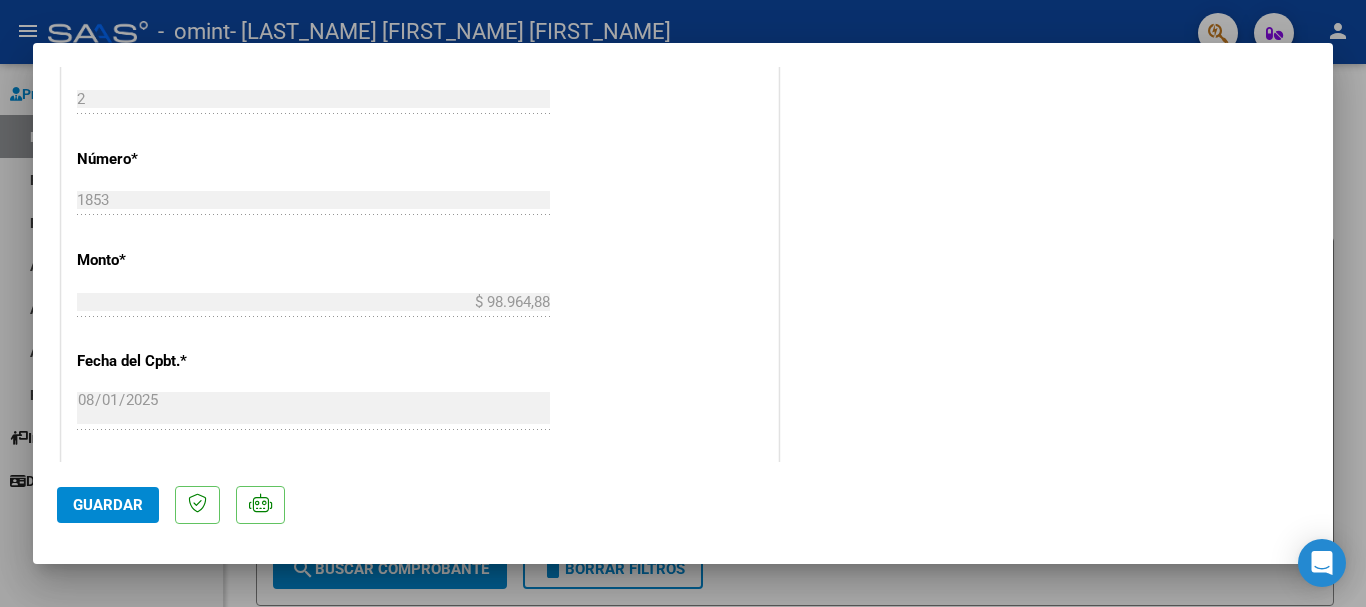 scroll, scrollTop: 546, scrollLeft: 0, axis: vertical 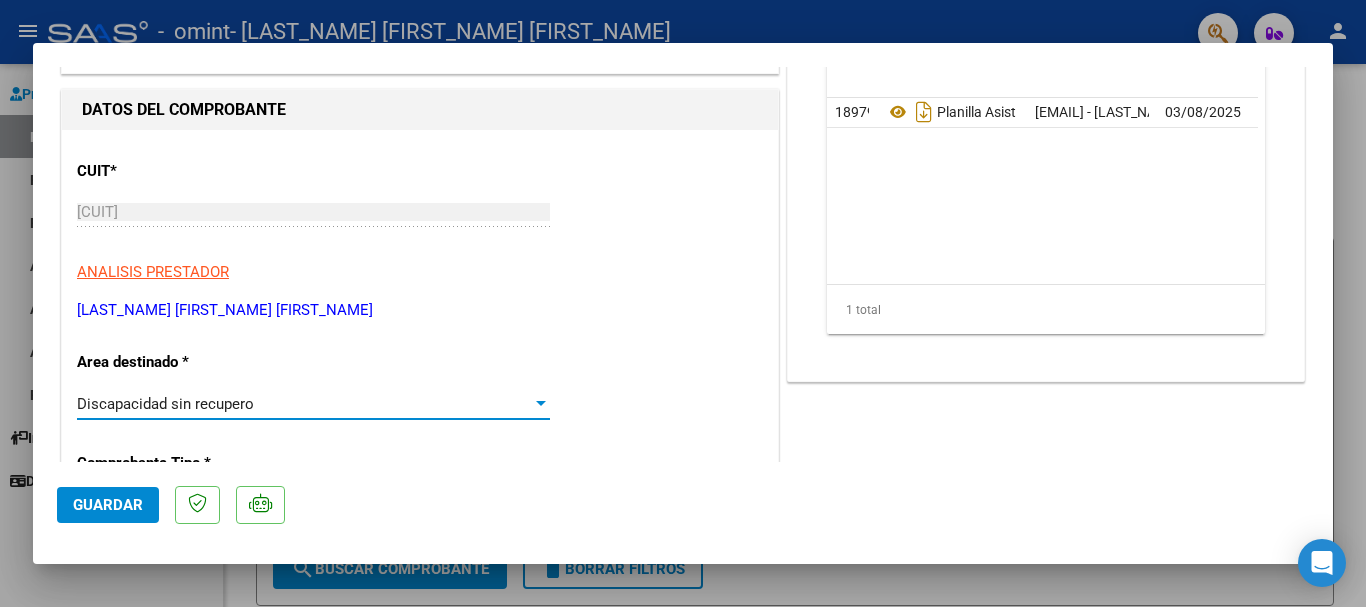click at bounding box center (541, 403) 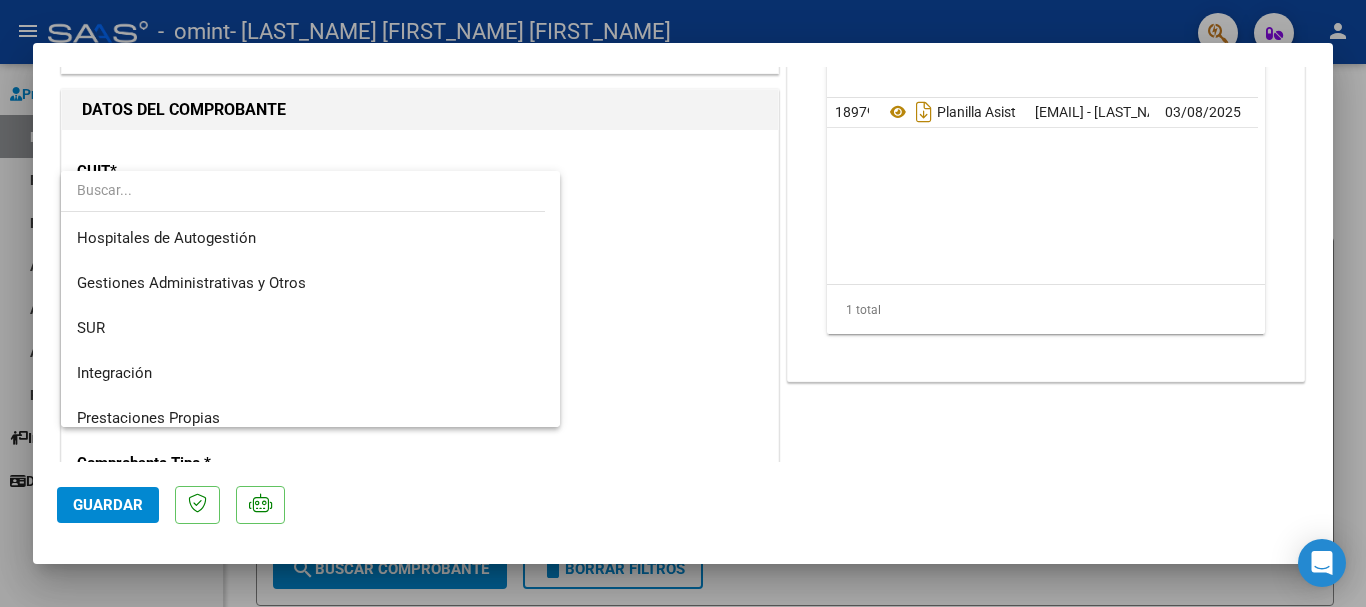 scroll, scrollTop: 149, scrollLeft: 0, axis: vertical 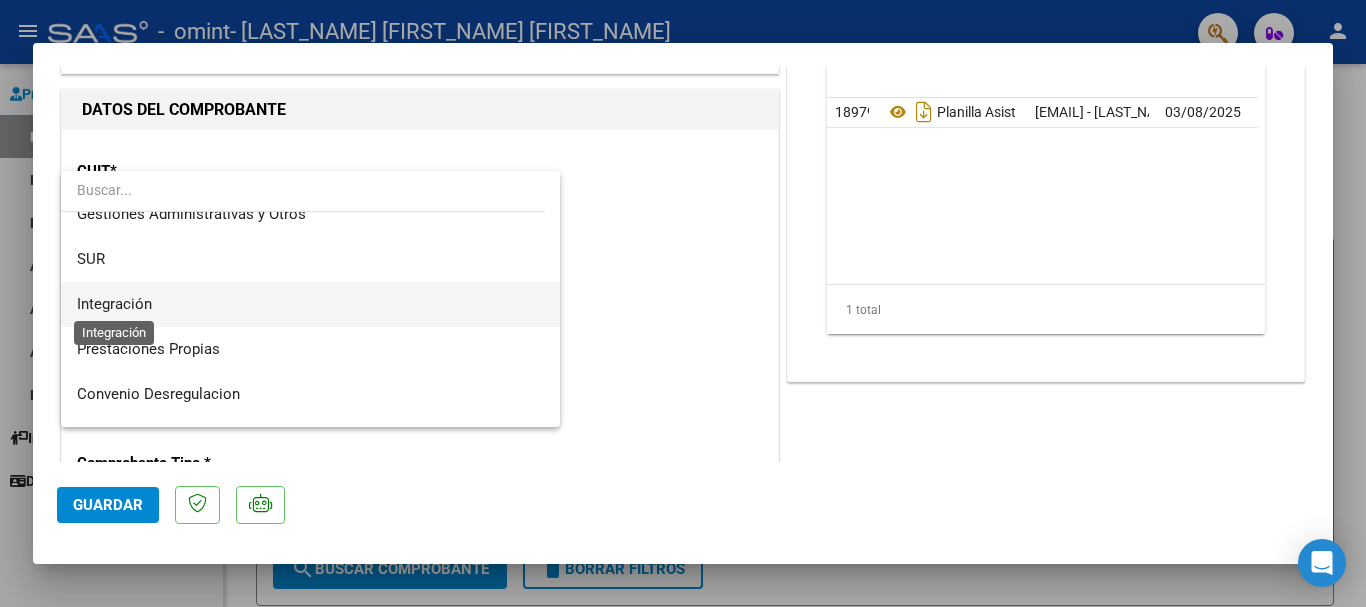 click on "Integración" at bounding box center [114, 304] 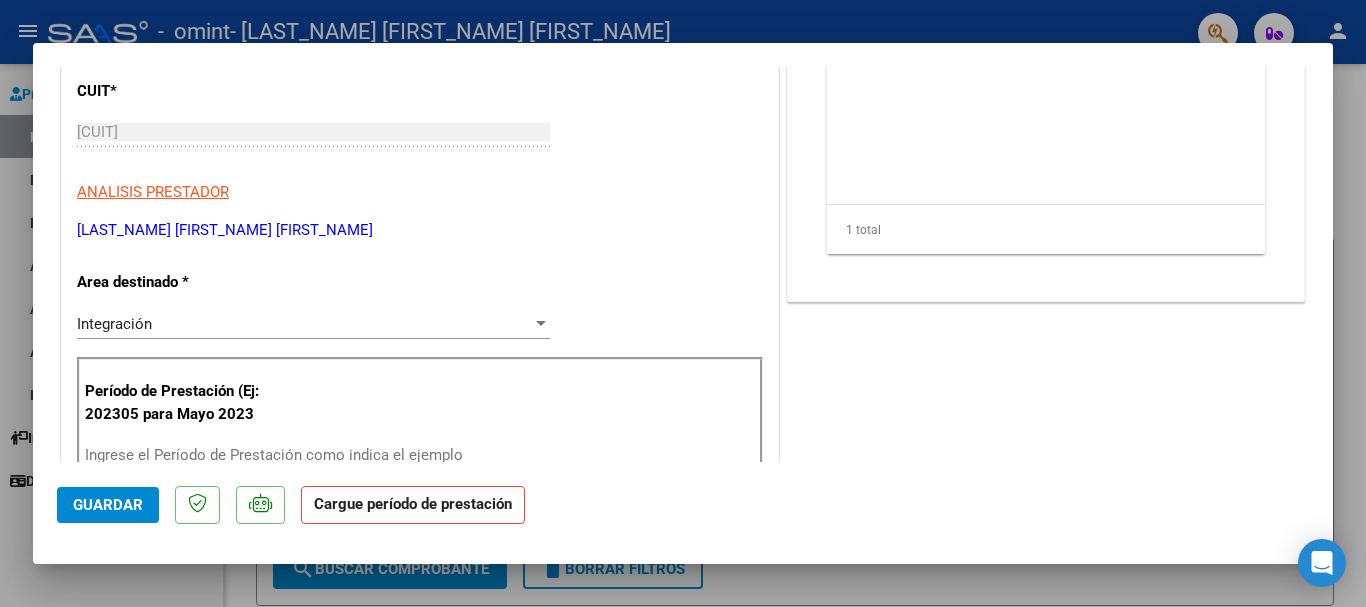 scroll, scrollTop: 506, scrollLeft: 0, axis: vertical 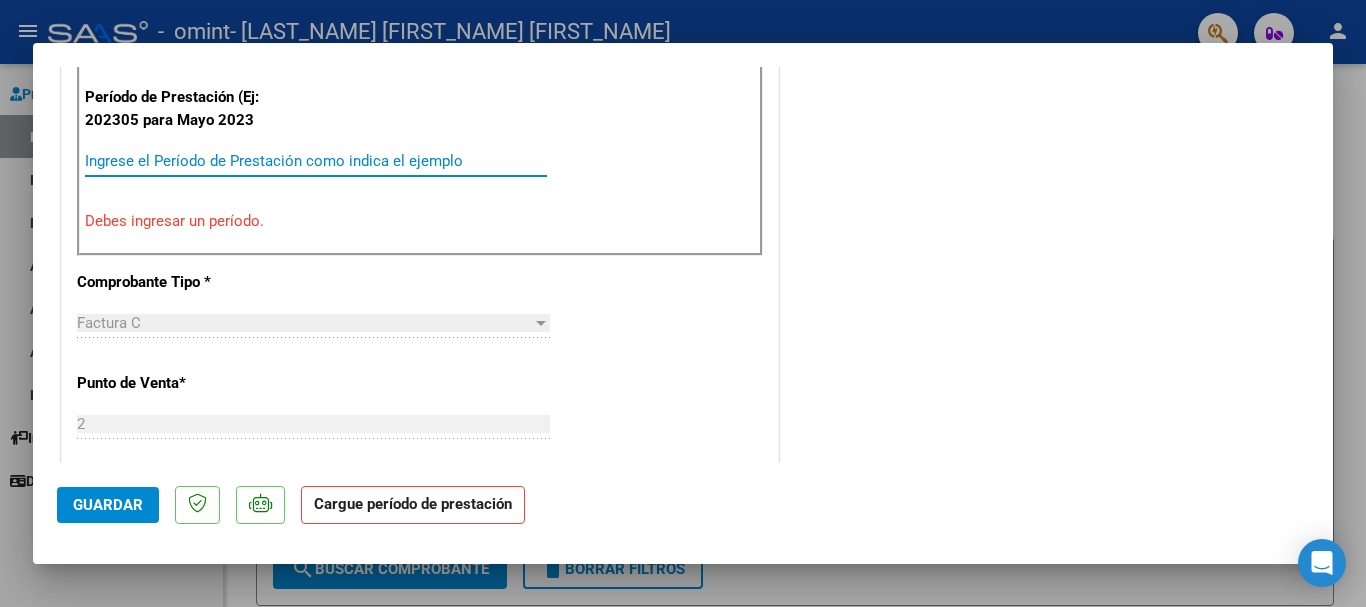 click on "Ingrese el Período de Prestación como indica el ejemplo" at bounding box center [316, 161] 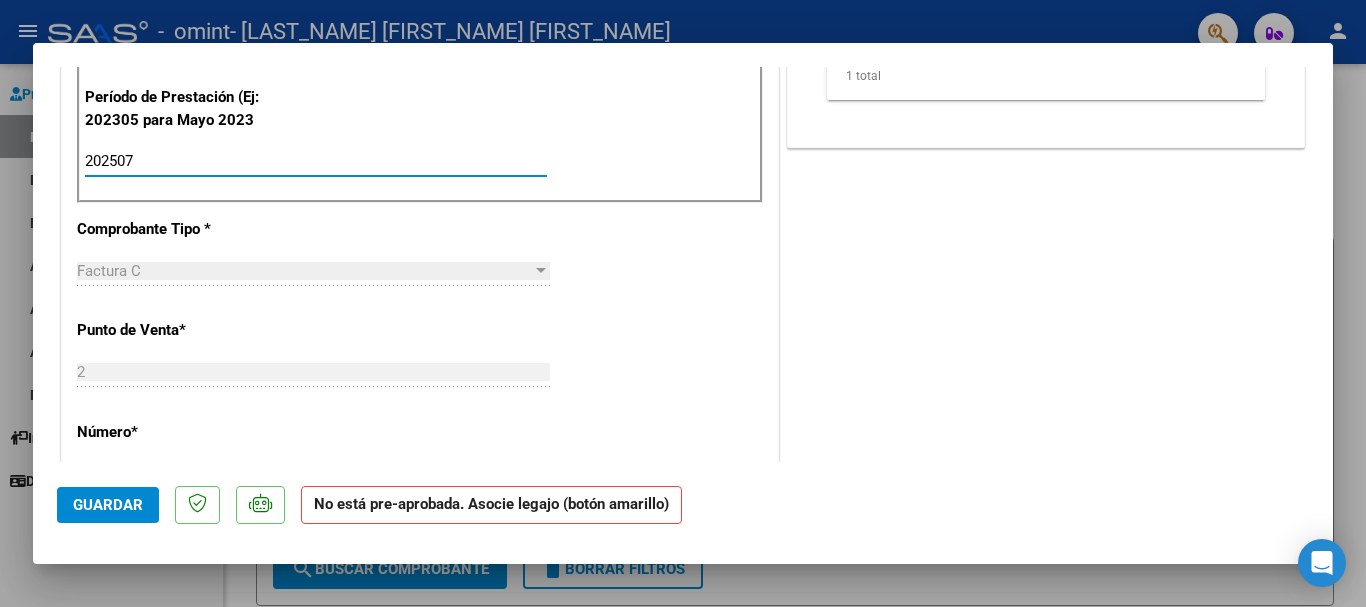 type on "202507" 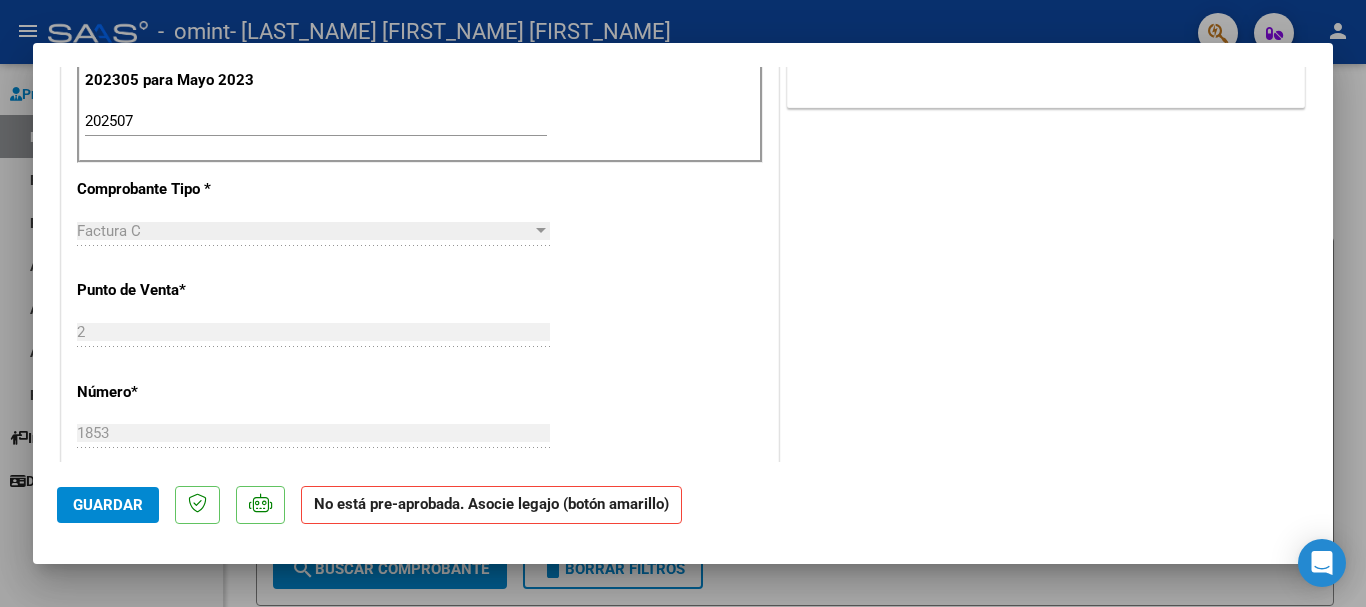 scroll, scrollTop: 800, scrollLeft: 0, axis: vertical 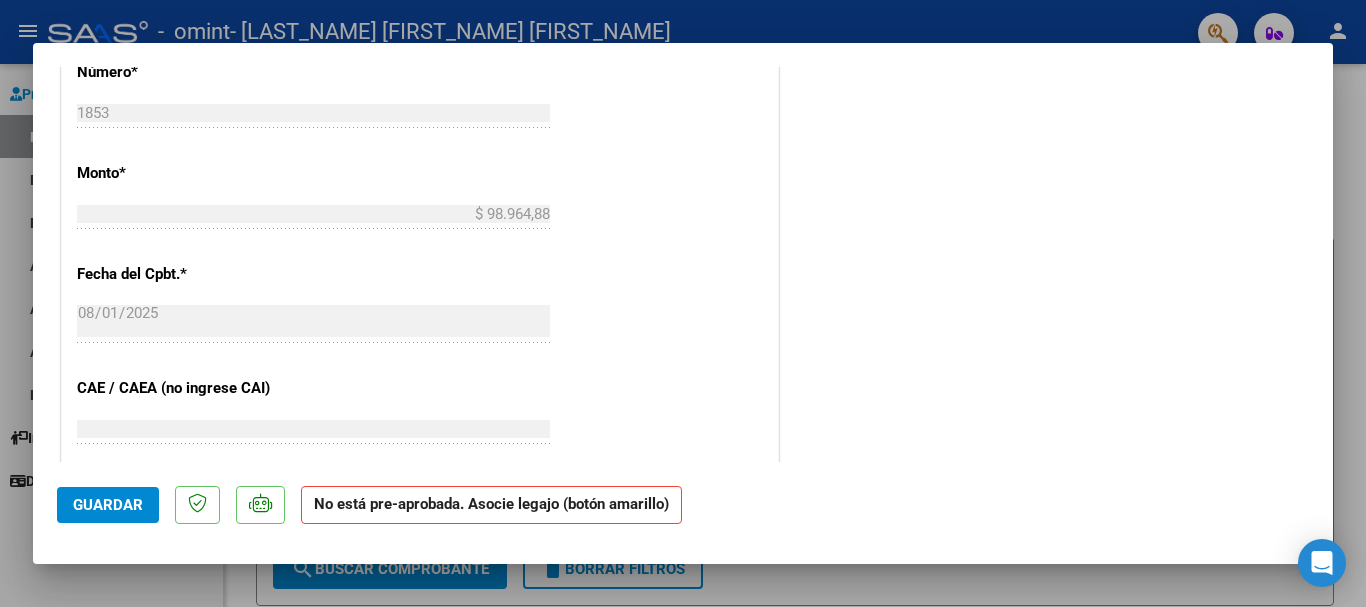click on "*" 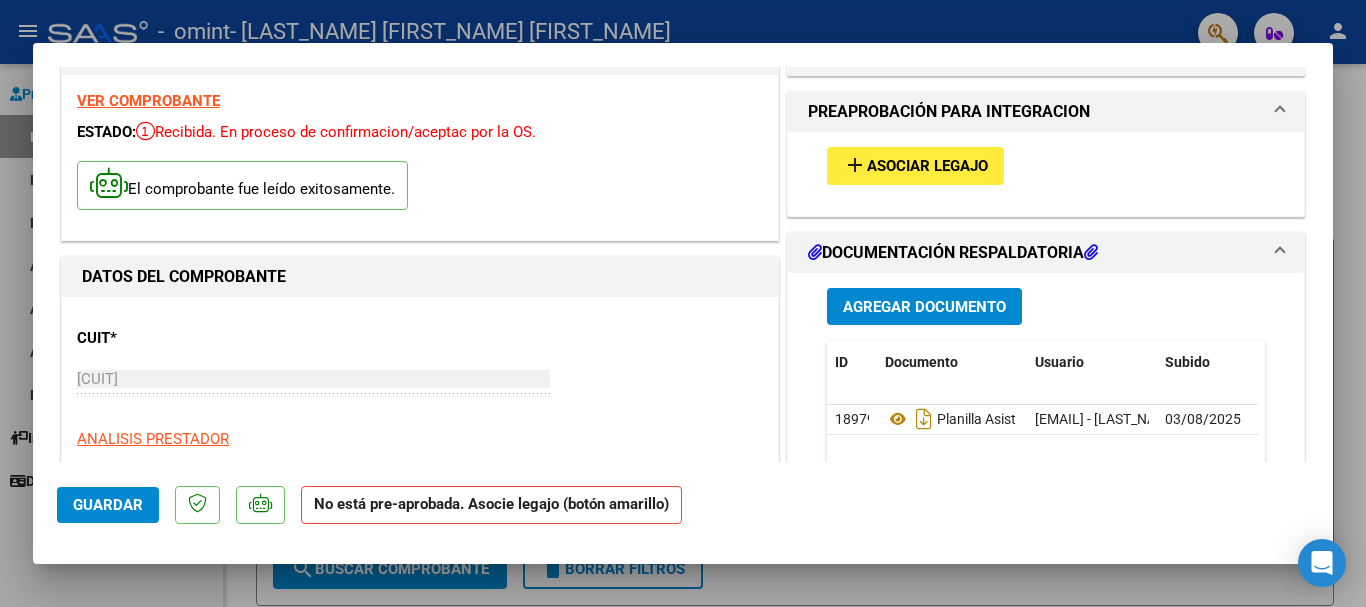 scroll, scrollTop: 40, scrollLeft: 0, axis: vertical 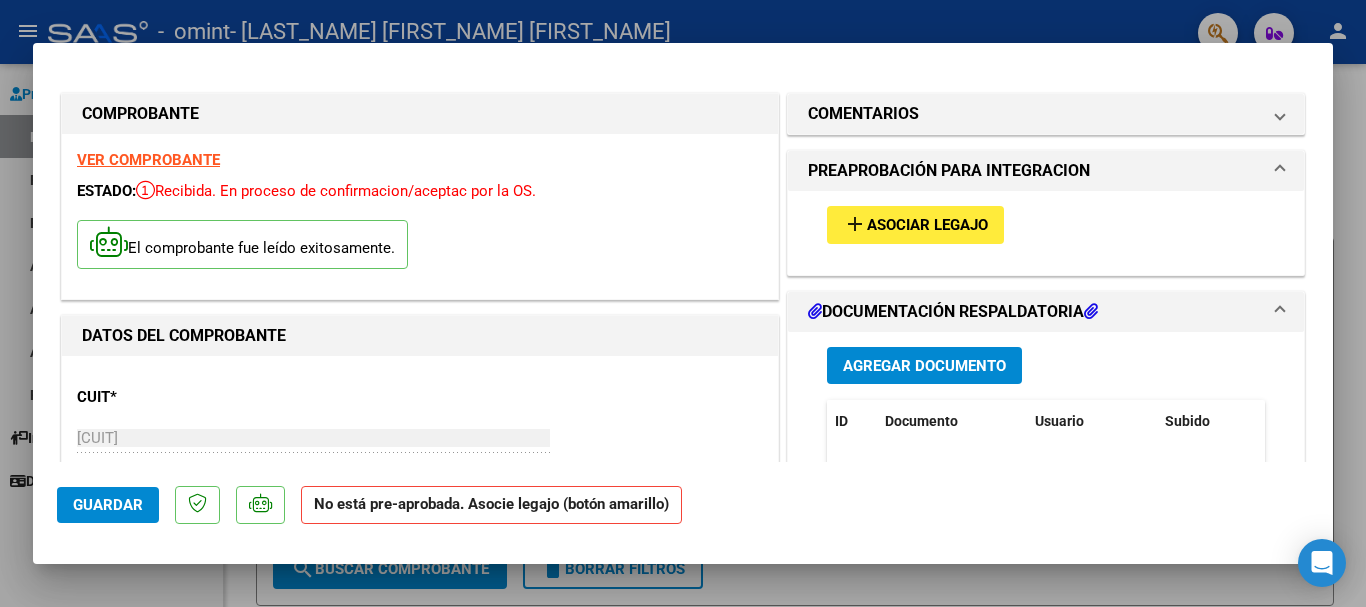 click on "Asociar Legajo" at bounding box center [927, 226] 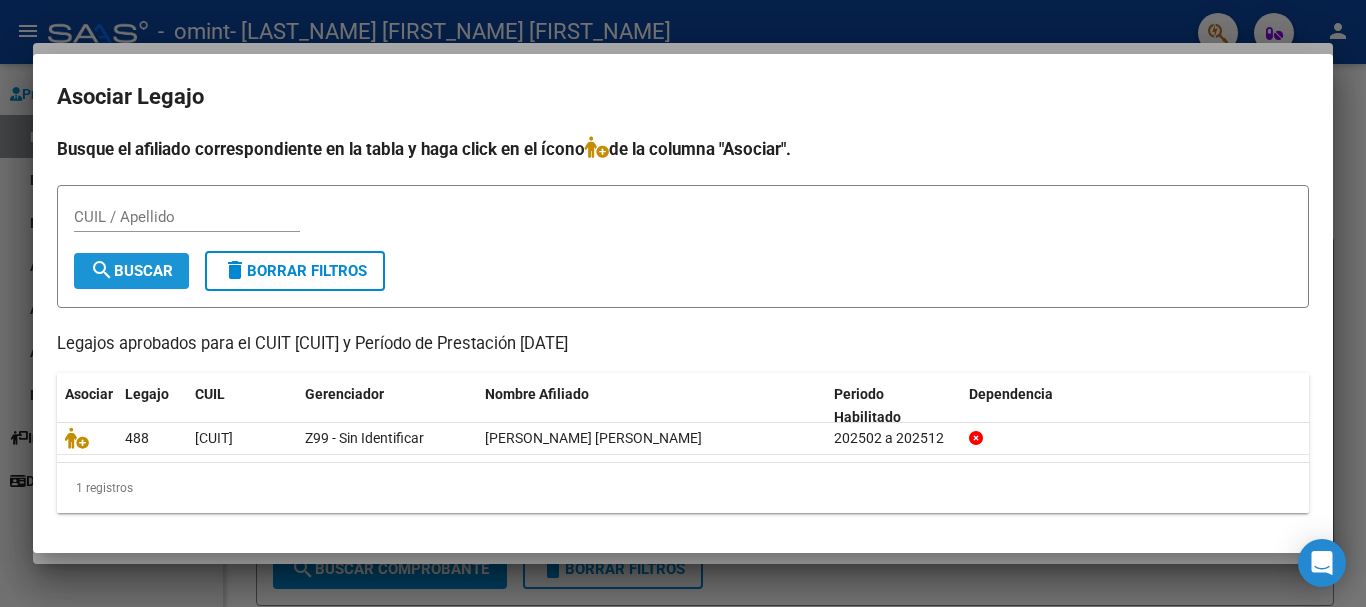 click on "search  Buscar" at bounding box center (131, 271) 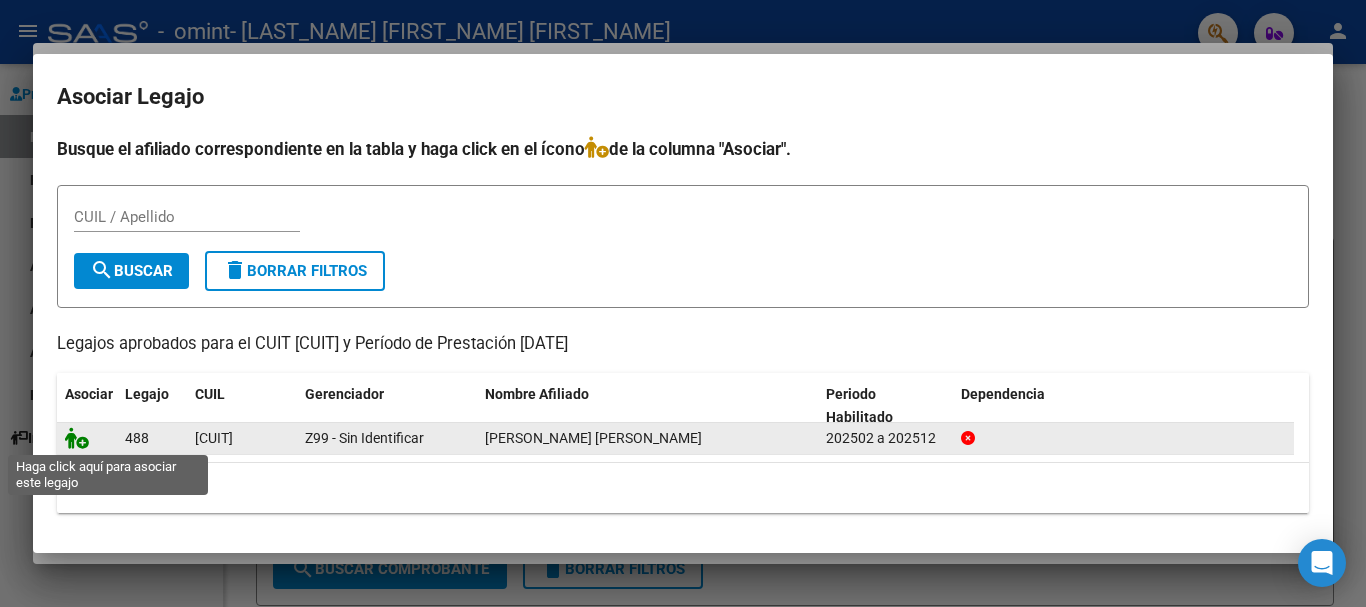 click 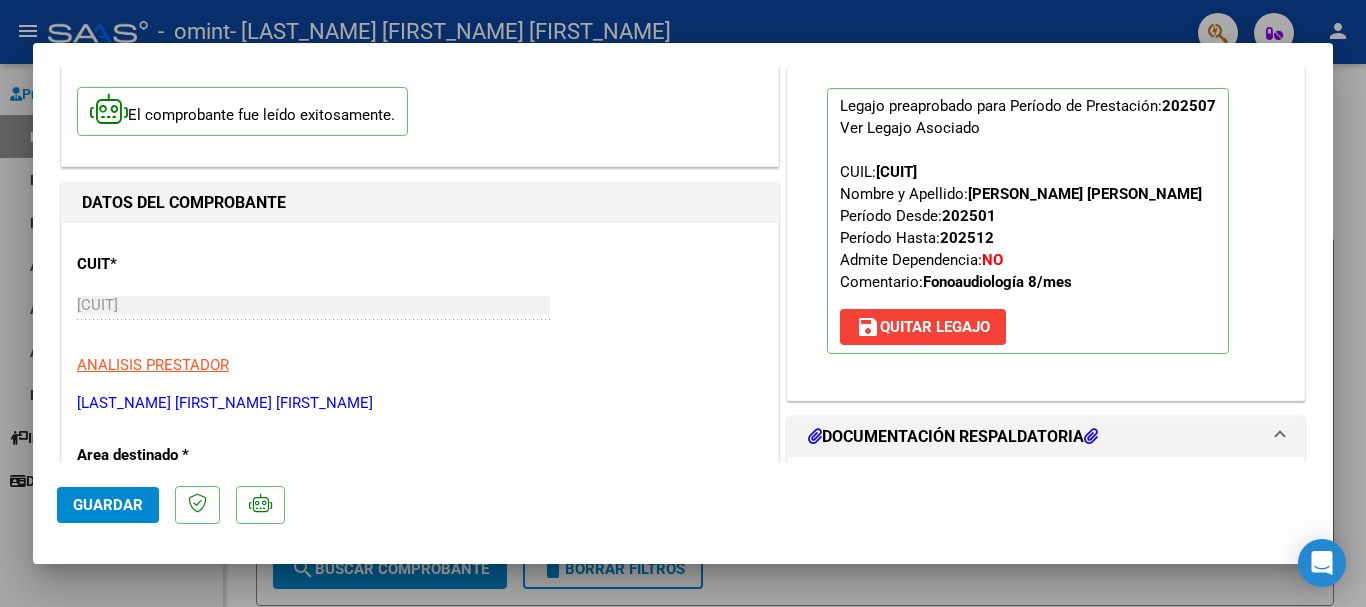 scroll, scrollTop: 240, scrollLeft: 0, axis: vertical 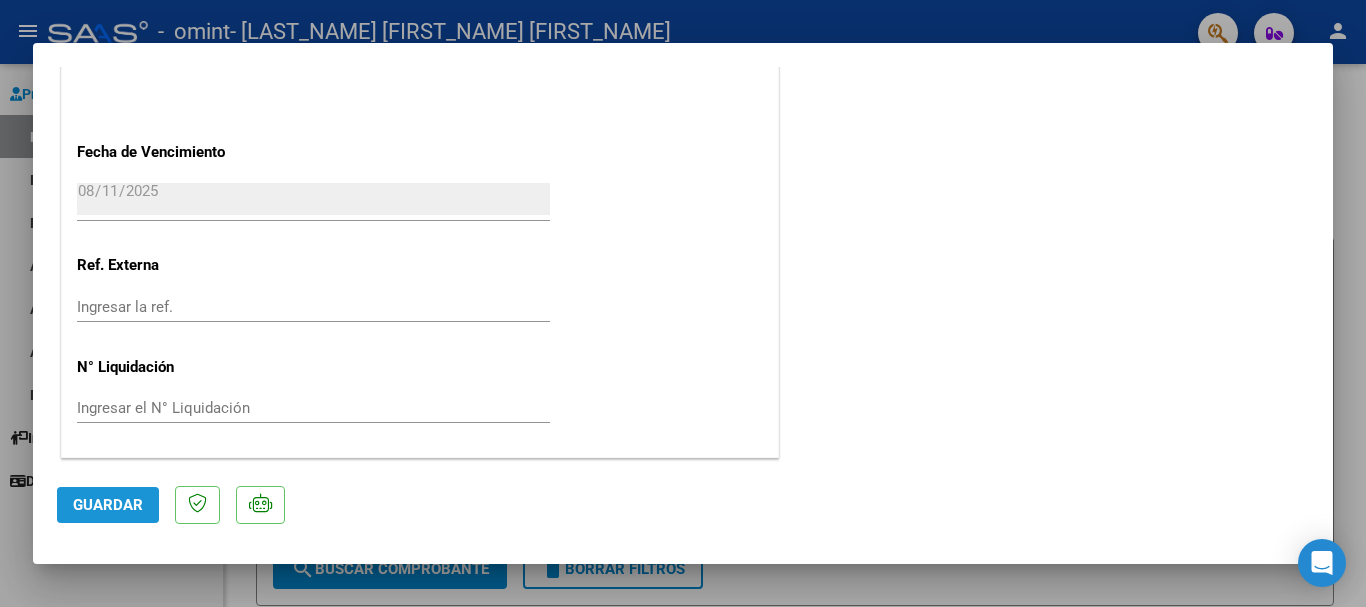 click on "Guardar" 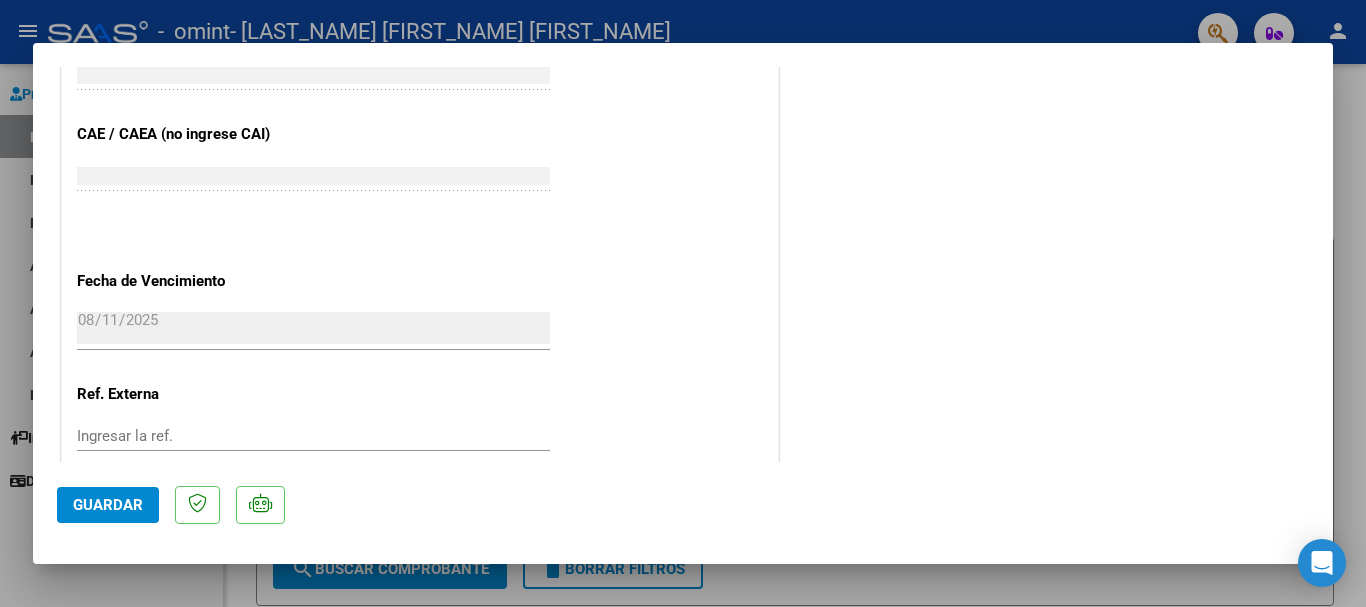 scroll, scrollTop: 1395, scrollLeft: 0, axis: vertical 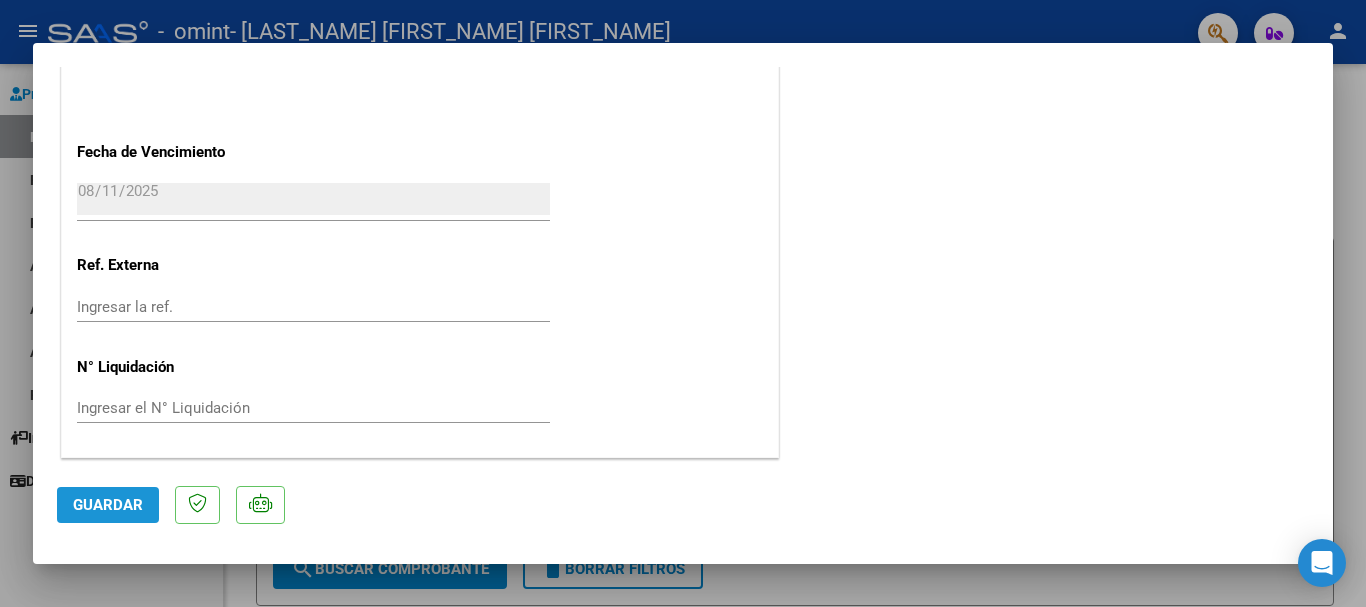 click on "Guardar" 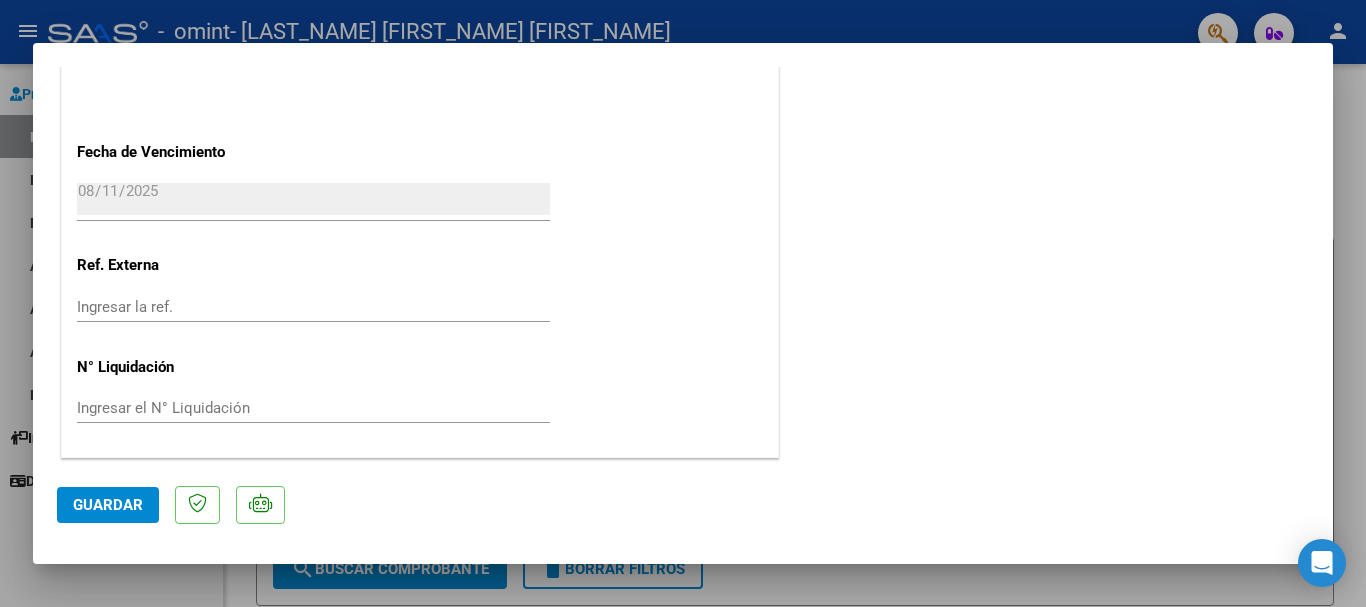 click at bounding box center [683, 303] 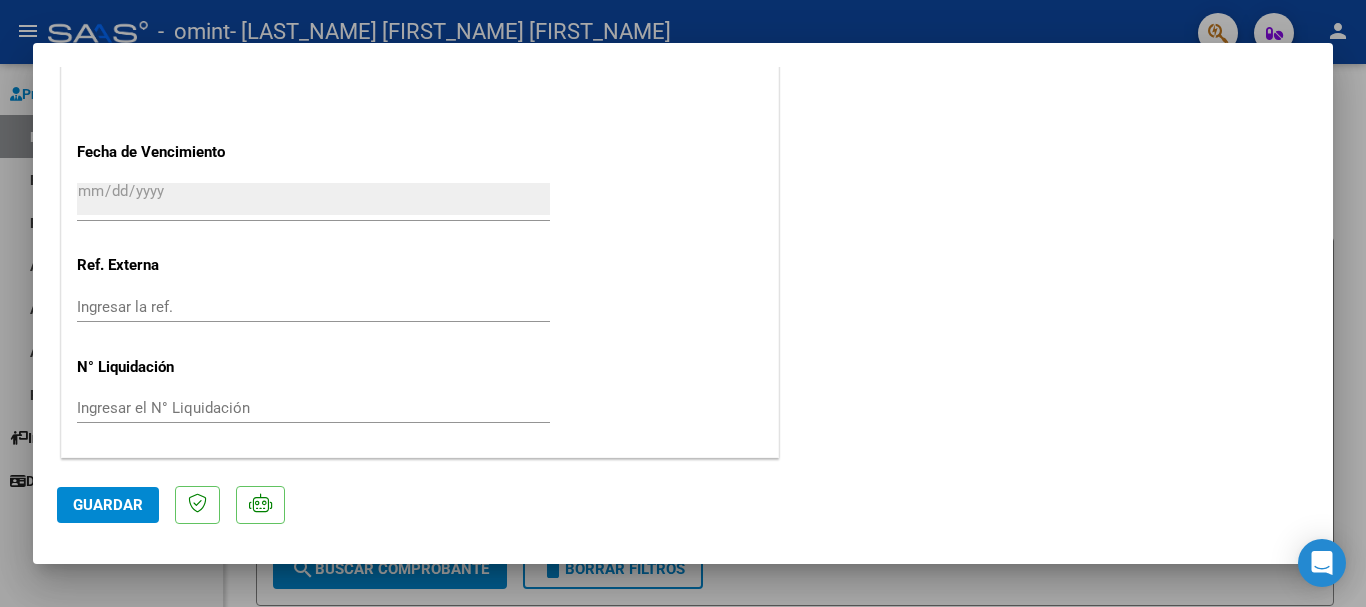 scroll, scrollTop: 1547, scrollLeft: 0, axis: vertical 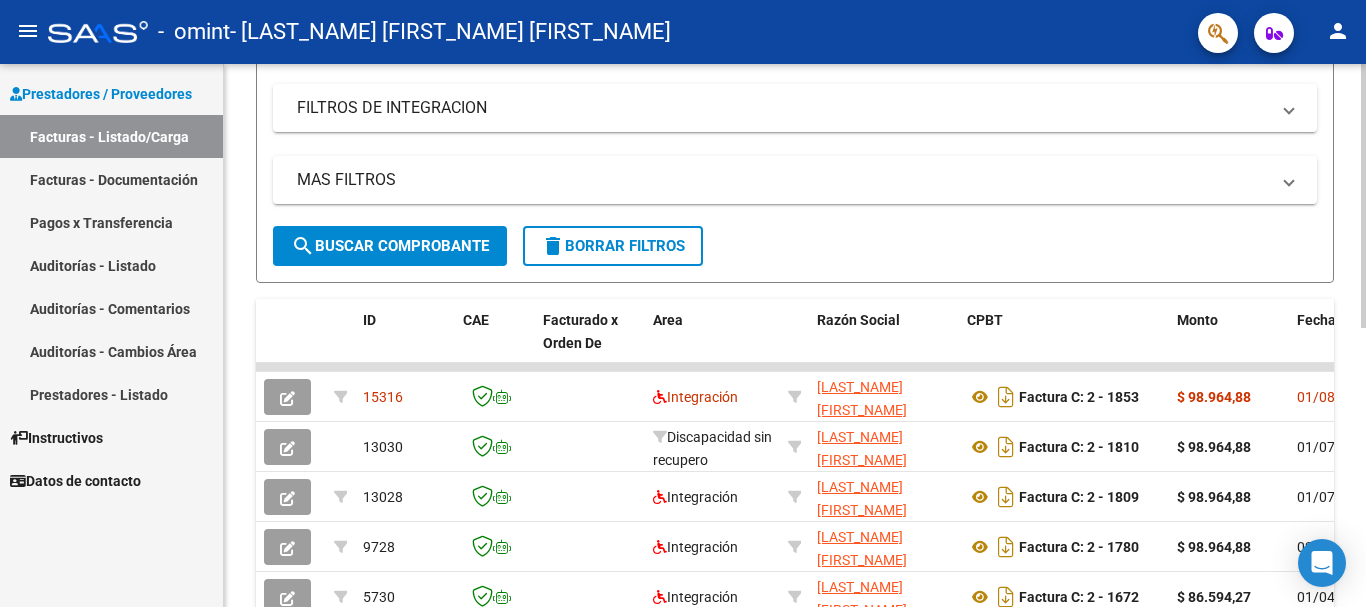 click on "Video tutorial   PRESTADORES -> Listado de CPBTs Emitidos por Prestadores / Proveedores (alt+q)   Cargar Comprobante
cloud_download  CSV  cloud_download  EXCEL  cloud_download  Estandar   Descarga Masiva
Filtros Id Area Area Todos Confirmado   Mostrar totalizadores   FILTROS DEL COMPROBANTE  Comprobante Tipo Comprobante Tipo Start date – End date Fec. Comprobante Desde / Hasta Días Emisión Desde(cant. días) Días Emisión Hasta(cant. días) CUIT / Razón Social Pto. Venta Nro. Comprobante Código SSS CAE Válido CAE Válido Todos Cargado Módulo Hosp. Todos Tiene facturacion Apócrifa Hospital Refes  FILTROS DE INTEGRACION  Período De Prestación Campos del Archivo de Rendición Devuelto x SSS (dr_envio) Todos Rendido x SSS (dr_envio) Tipo de Registro Tipo de Registro Período Presentación Período Presentación Campos del Legajo Asociado (preaprobación) Afiliado Legajo (cuil/nombre) Todos Solo facturas preaprobadas  MAS FILTROS  Todos Con Doc. Respaldatoria Todos Con Trazabilidad Todos – – 2" 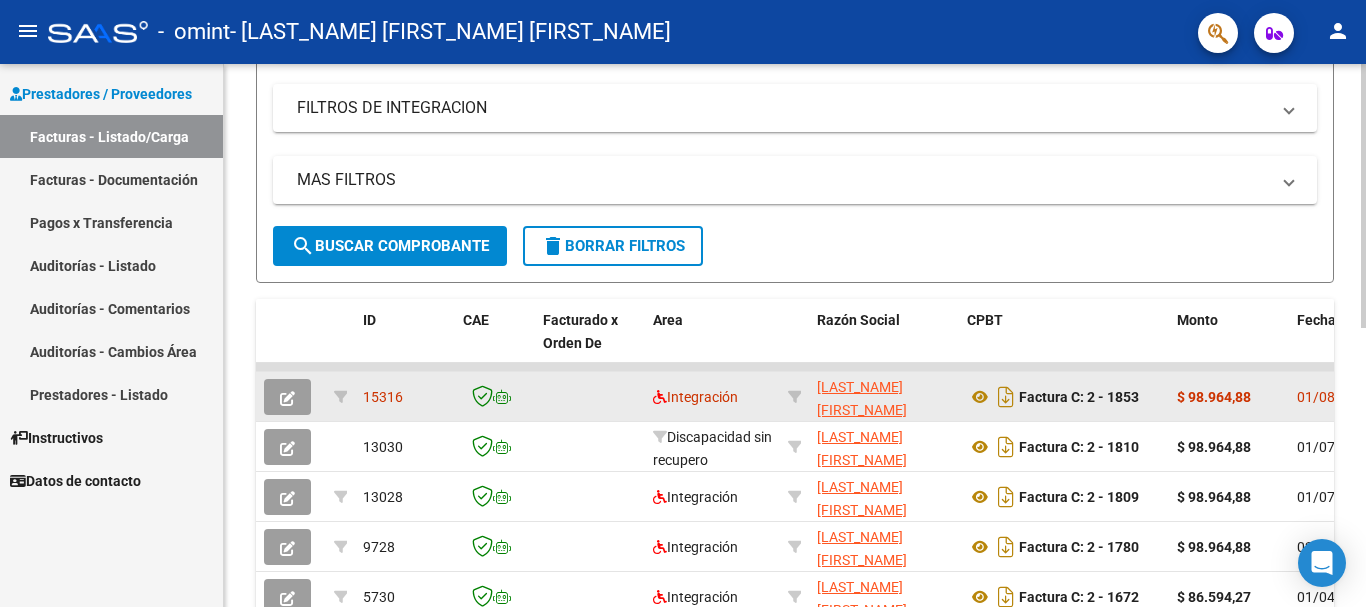 click 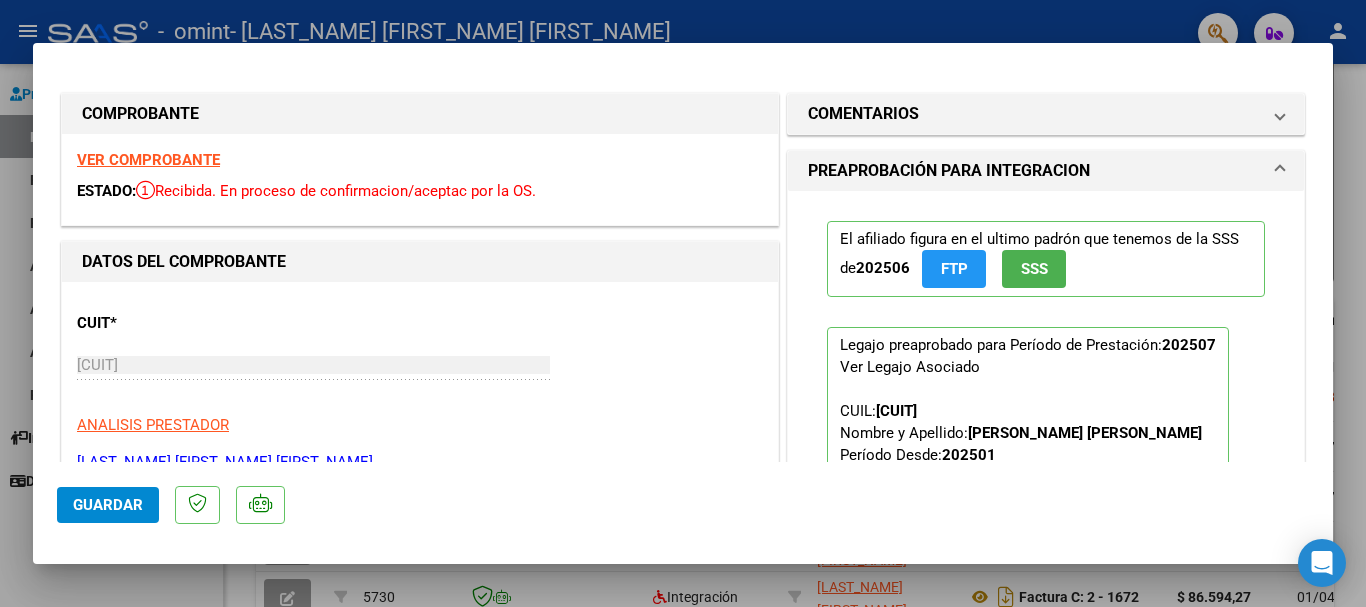 click at bounding box center (683, 303) 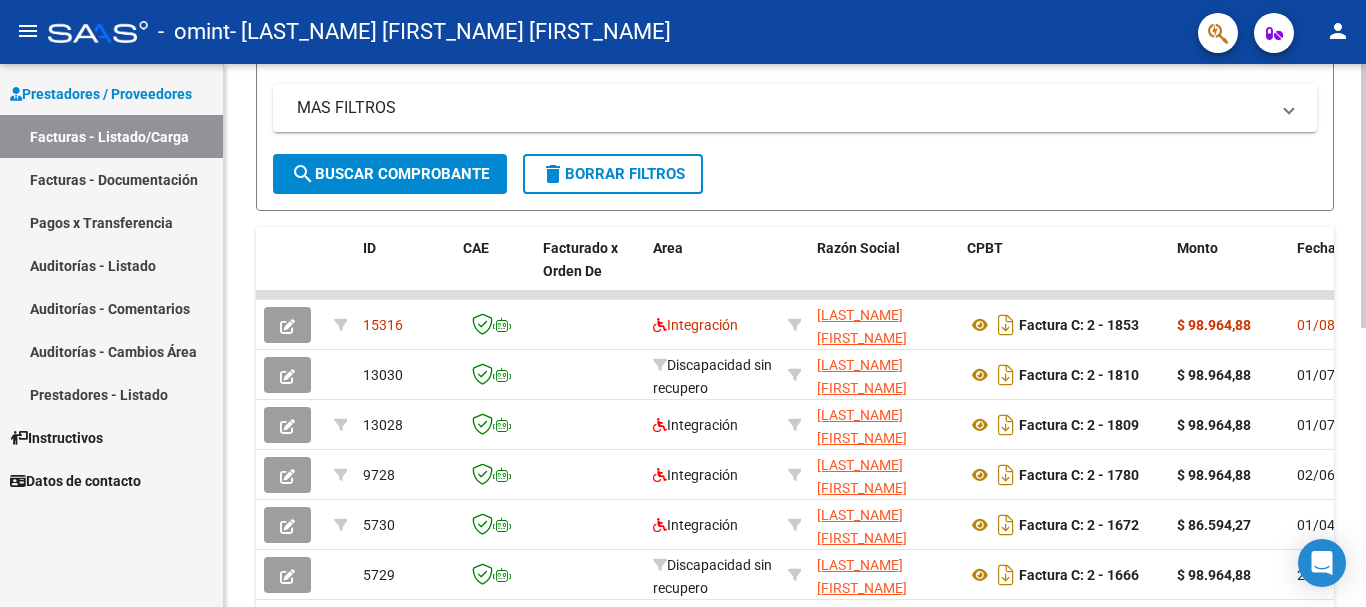 click on "Video tutorial   PRESTADORES -> Listado de CPBTs Emitidos por Prestadores / Proveedores (alt+q)   Cargar Comprobante
cloud_download  CSV  cloud_download  EXCEL  cloud_download  Estandar   Descarga Masiva
Filtros Id Area Area Todos Confirmado   Mostrar totalizadores   FILTROS DEL COMPROBANTE  Comprobante Tipo Comprobante Tipo Start date – End date Fec. Comprobante Desde / Hasta Días Emisión Desde(cant. días) Días Emisión Hasta(cant. días) CUIT / Razón Social Pto. Venta Nro. Comprobante Código SSS CAE Válido CAE Válido Todos Cargado Módulo Hosp. Todos Tiene facturacion Apócrifa Hospital Refes  FILTROS DE INTEGRACION  Período De Prestación Campos del Archivo de Rendición Devuelto x SSS (dr_envio) Todos Rendido x SSS (dr_envio) Tipo de Registro Tipo de Registro Período Presentación Período Presentación Campos del Legajo Asociado (preaprobación) Afiliado Legajo (cuil/nombre) Todos Solo facturas preaprobadas  MAS FILTROS  Todos Con Doc. Respaldatoria Todos Con Trazabilidad Todos – – 2" 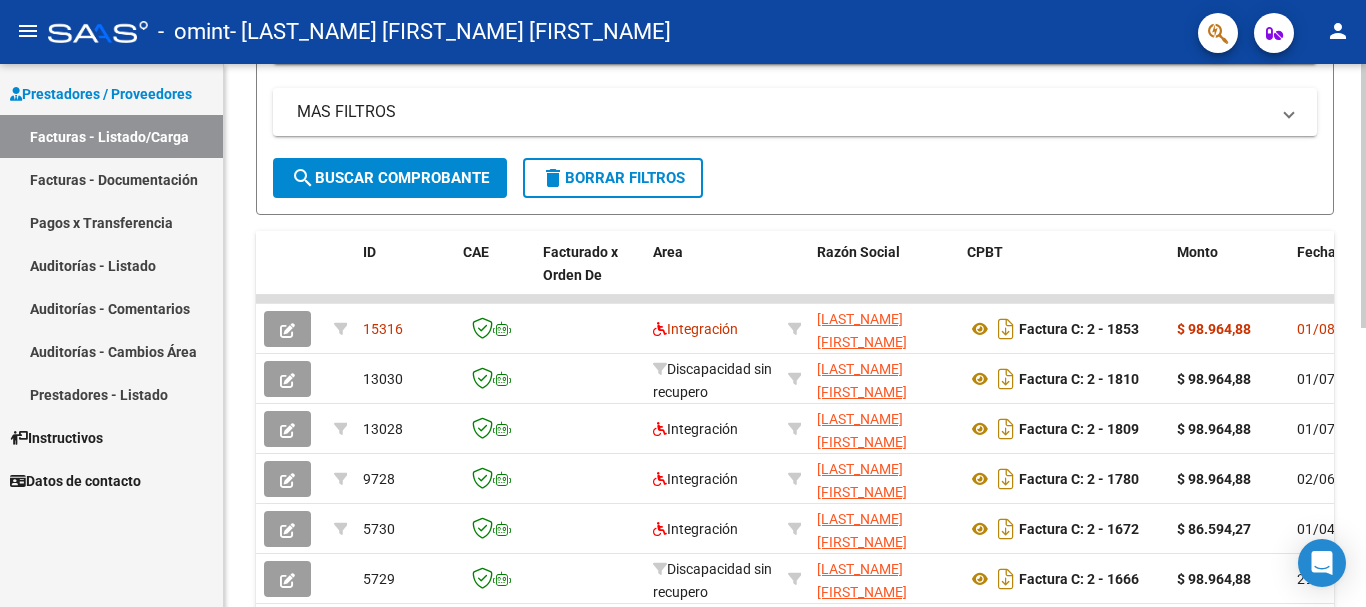 scroll, scrollTop: 575, scrollLeft: 0, axis: vertical 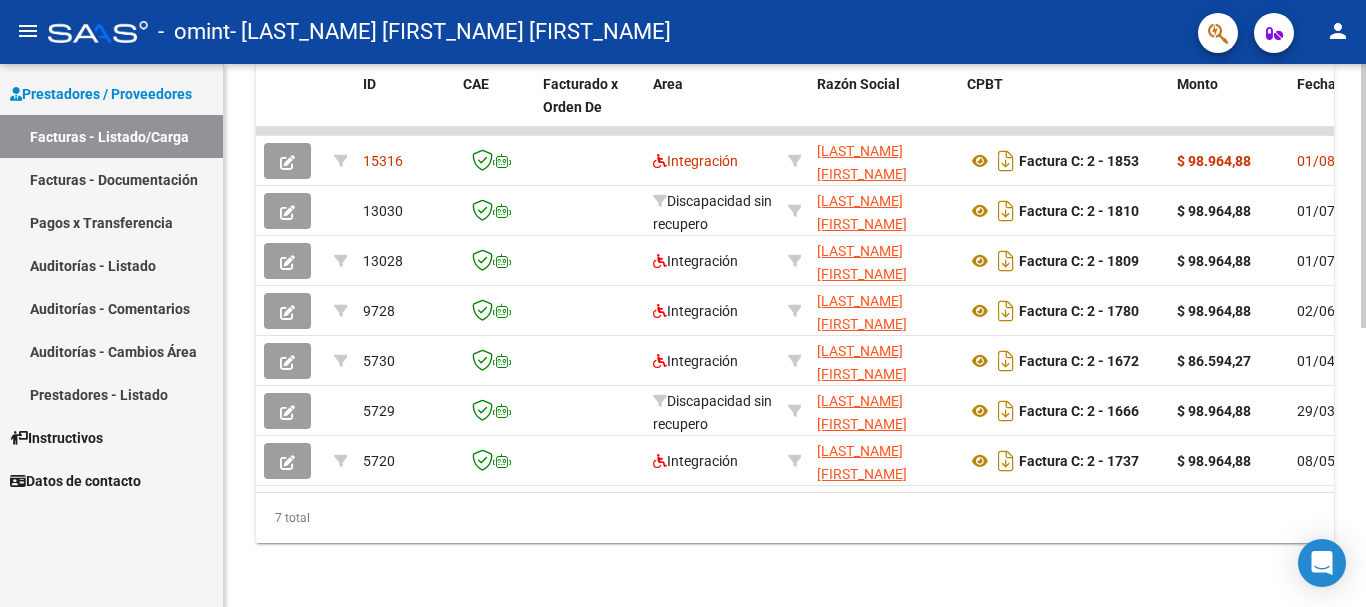 click on "menu -   omint   - [LAST_NAME] [FIRST_NAME] [FIRST_NAME] person    Prestadores / Proveedores Facturas - Listado/Carga Facturas - Documentación Pagos x Transferencia Auditorías - Listado Auditorías - Comentarios Auditorías - Cambios Área Prestadores - Listado    Instructivos    Datos de contacto  Video tutorial   PRESTADORES -> Listado de CPBTs Emitidos por Prestadores / Proveedores (alt+q)   Cargar Comprobante
cloud_download  CSV  cloud_download  EXCEL  cloud_download  Estandar   Descarga Masiva
Filtros Id Area Area Todos Confirmado   Mostrar totalizadores   FILTROS DEL COMPROBANTE  Comprobante Tipo Comprobante Tipo Start date – End date Fec. Comprobante Desde / Hasta Días Emisión Desde(cant. días) Días Emisión Hasta(cant. días) CUIT / Razón Social Pto. Venta Nro. Comprobante Código SSS CAE Válido CAE Válido Todos Cargado Módulo Hosp. Todos Tiene facturacion Apócrifa Hospital Refes  FILTROS DE INTEGRACION  Período De Prestación Campos del Archivo de Rendición Devuelto x SSS (dr_envio) Todos" at bounding box center [683, 303] 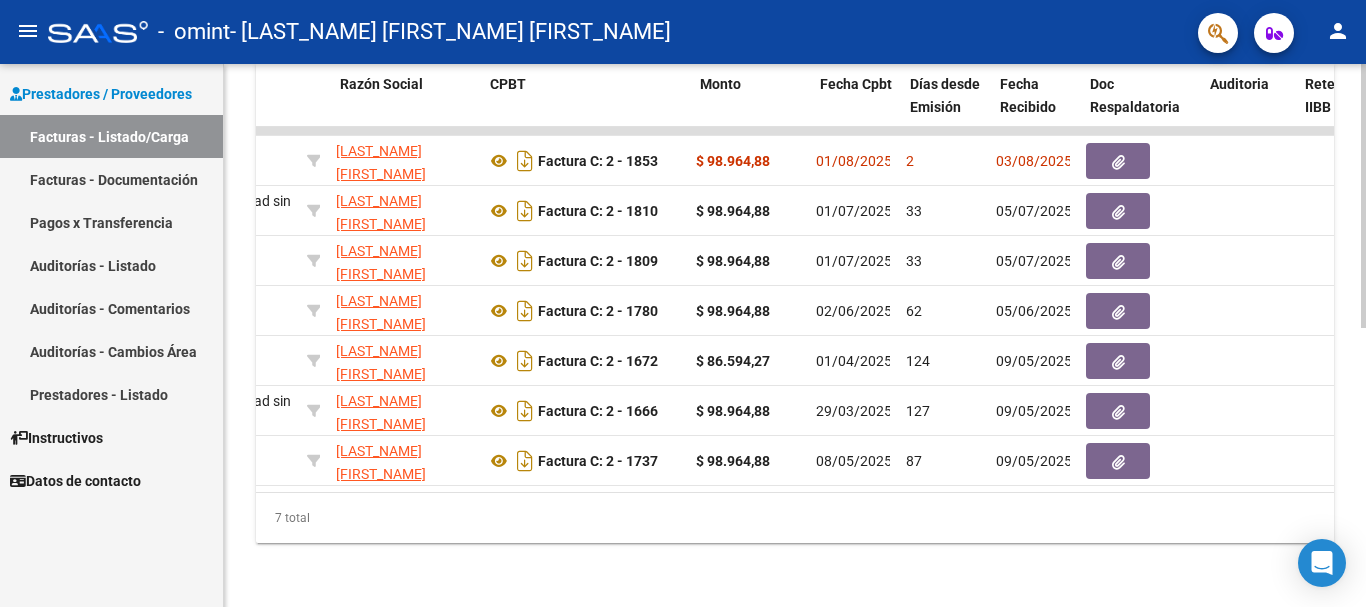 scroll, scrollTop: 0, scrollLeft: 477, axis: horizontal 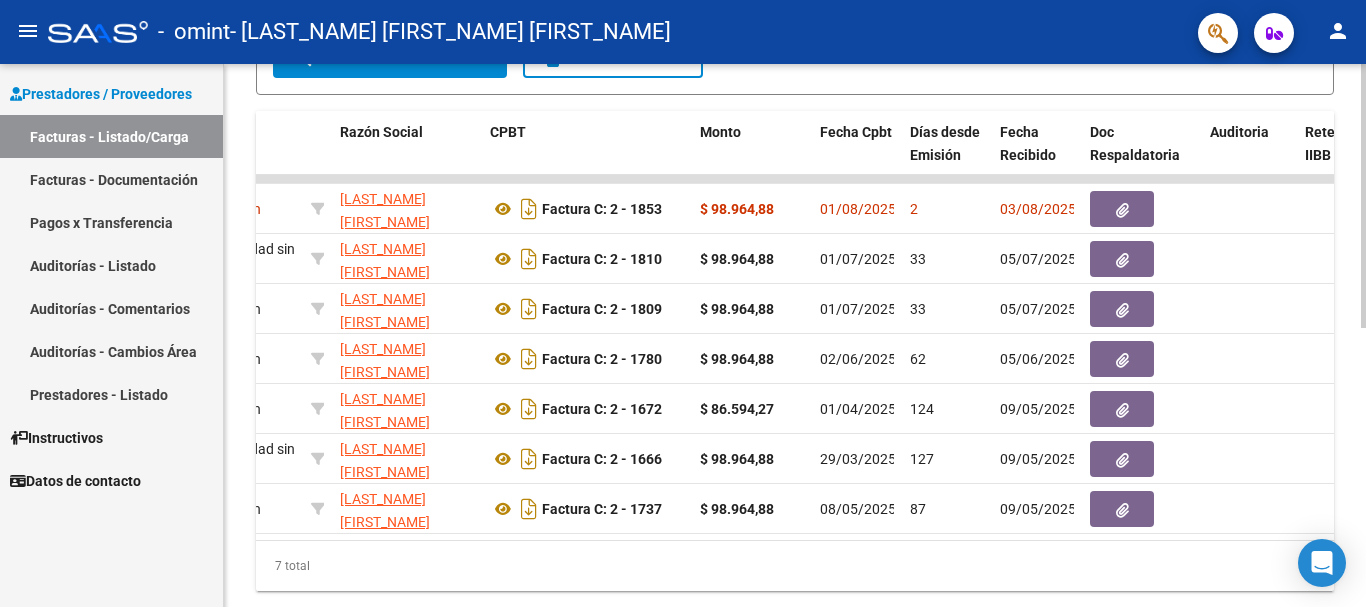 click on "Video tutorial   PRESTADORES -> Listado de CPBTs Emitidos por Prestadores / Proveedores (alt+q)   Cargar Comprobante
cloud_download  CSV  cloud_download  EXCEL  cloud_download  Estandar   Descarga Masiva
Filtros Id Area Area Todos Confirmado   Mostrar totalizadores   FILTROS DEL COMPROBANTE  Comprobante Tipo Comprobante Tipo Start date – End date Fec. Comprobante Desde / Hasta Días Emisión Desde(cant. días) Días Emisión Hasta(cant. días) CUIT / Razón Social Pto. Venta Nro. Comprobante Código SSS CAE Válido CAE Válido Todos Cargado Módulo Hosp. Todos Tiene facturacion Apócrifa Hospital Refes  FILTROS DE INTEGRACION  Período De Prestación Campos del Archivo de Rendición Devuelto x SSS (dr_envio) Todos Rendido x SSS (dr_envio) Tipo de Registro Tipo de Registro Período Presentación Período Presentación Campos del Legajo Asociado (preaprobación) Afiliado Legajo (cuil/nombre) Todos Solo facturas preaprobadas  MAS FILTROS  Todos Con Doc. Respaldatoria Todos Con Trazabilidad Todos – – 2" 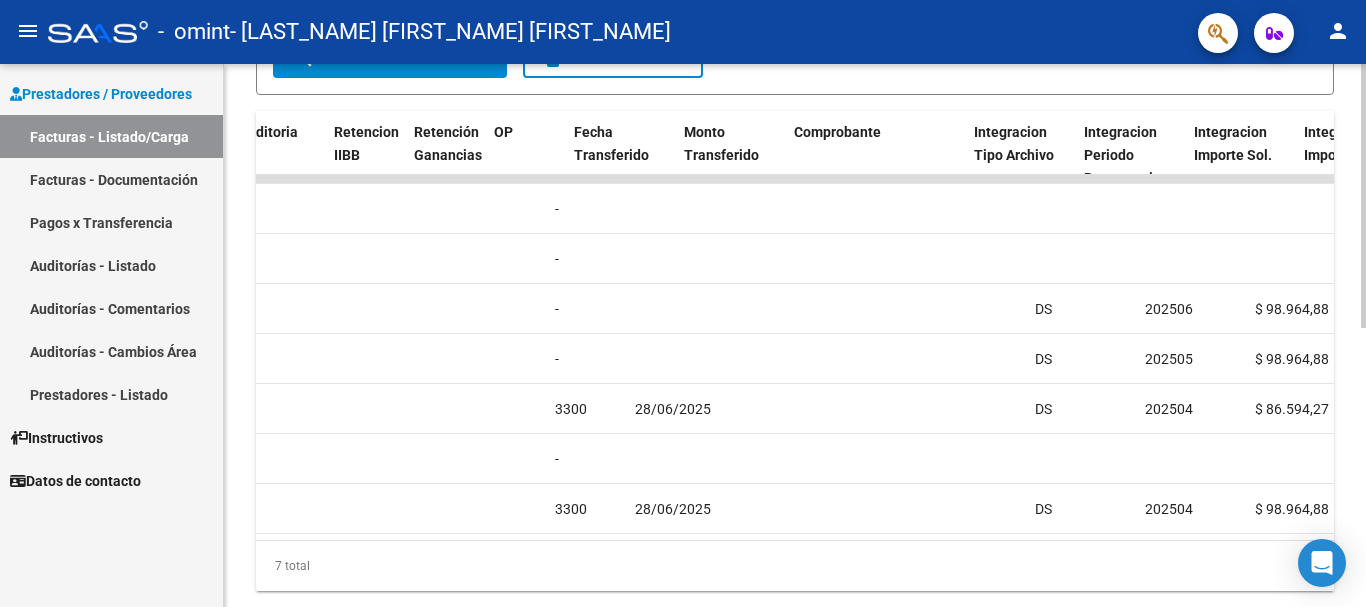 scroll, scrollTop: 0, scrollLeft: 1448, axis: horizontal 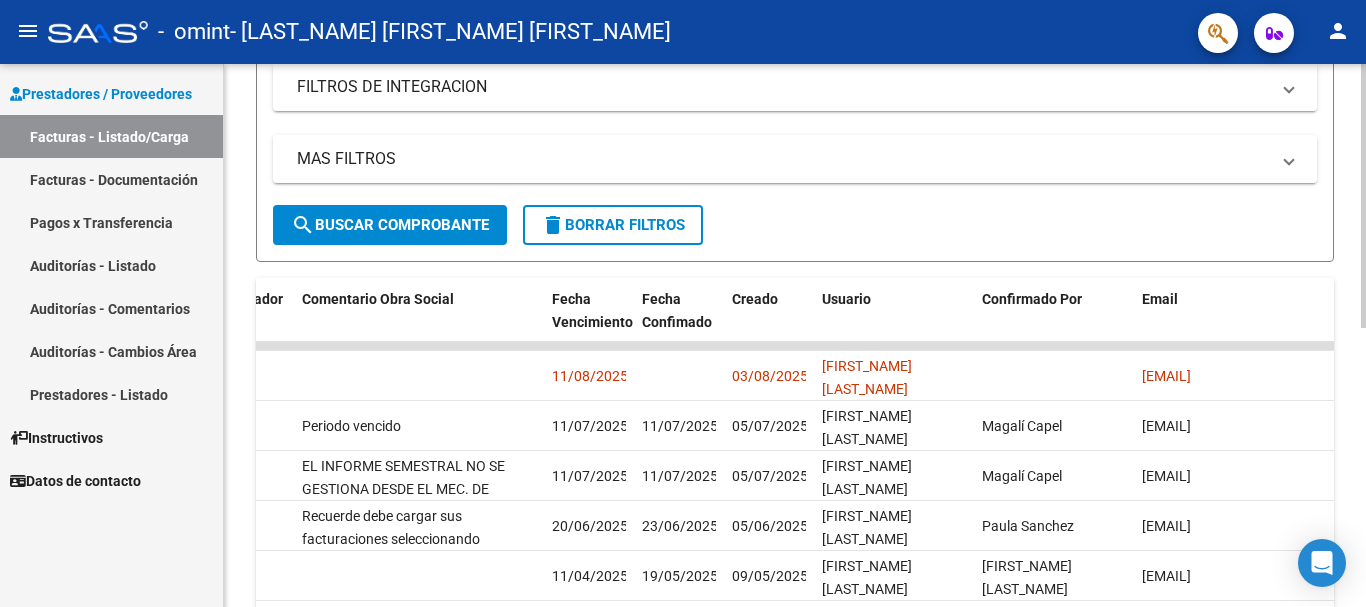 click on "Video tutorial   PRESTADORES -> Listado de CPBTs Emitidos por Prestadores / Proveedores (alt+q)   Cargar Comprobante
cloud_download  CSV  cloud_download  EXCEL  cloud_download  Estandar   Descarga Masiva
Filtros Id Area Area Todos Confirmado   Mostrar totalizadores   FILTROS DEL COMPROBANTE  Comprobante Tipo Comprobante Tipo Start date – End date Fec. Comprobante Desde / Hasta Días Emisión Desde(cant. días) Días Emisión Hasta(cant. días) CUIT / Razón Social Pto. Venta Nro. Comprobante Código SSS CAE Válido CAE Válido Todos Cargado Módulo Hosp. Todos Tiene facturacion Apócrifa Hospital Refes  FILTROS DE INTEGRACION  Período De Prestación Campos del Archivo de Rendición Devuelto x SSS (dr_envio) Todos Rendido x SSS (dr_envio) Tipo de Registro Tipo de Registro Período Presentación Período Presentación Campos del Legajo Asociado (preaprobación) Afiliado Legajo (cuil/nombre) Todos Solo facturas preaprobadas  MAS FILTROS  Todos Con Doc. Respaldatoria Todos Con Trazabilidad Todos – – 2" 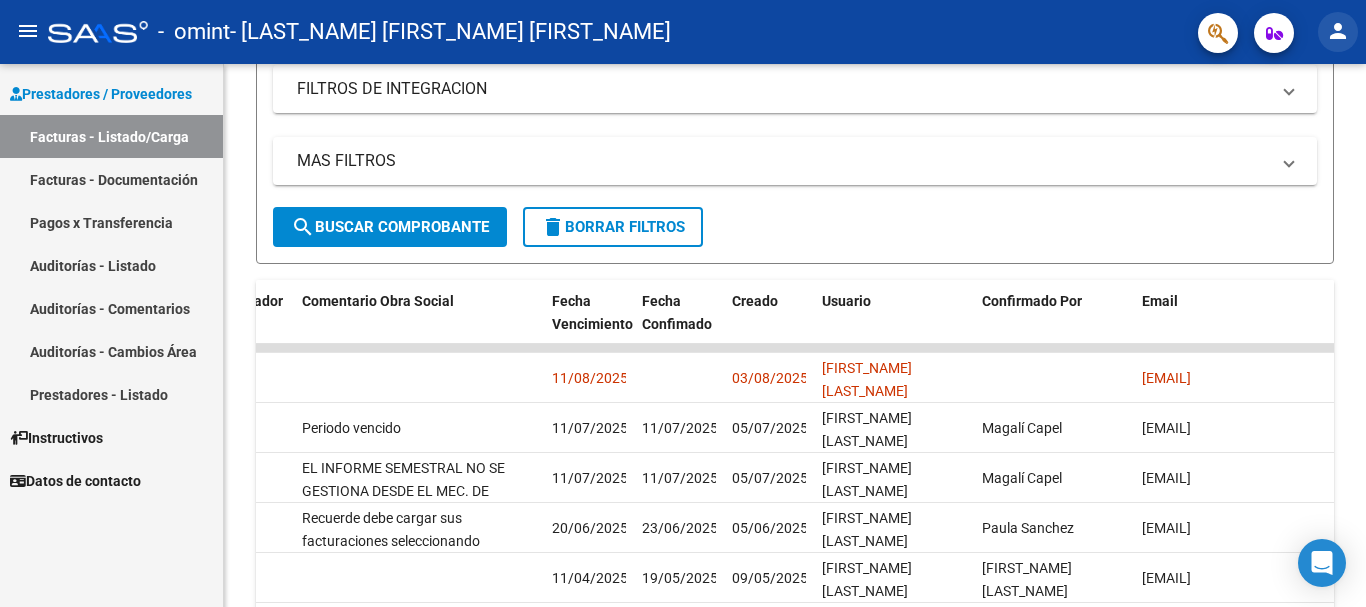 click on "person" 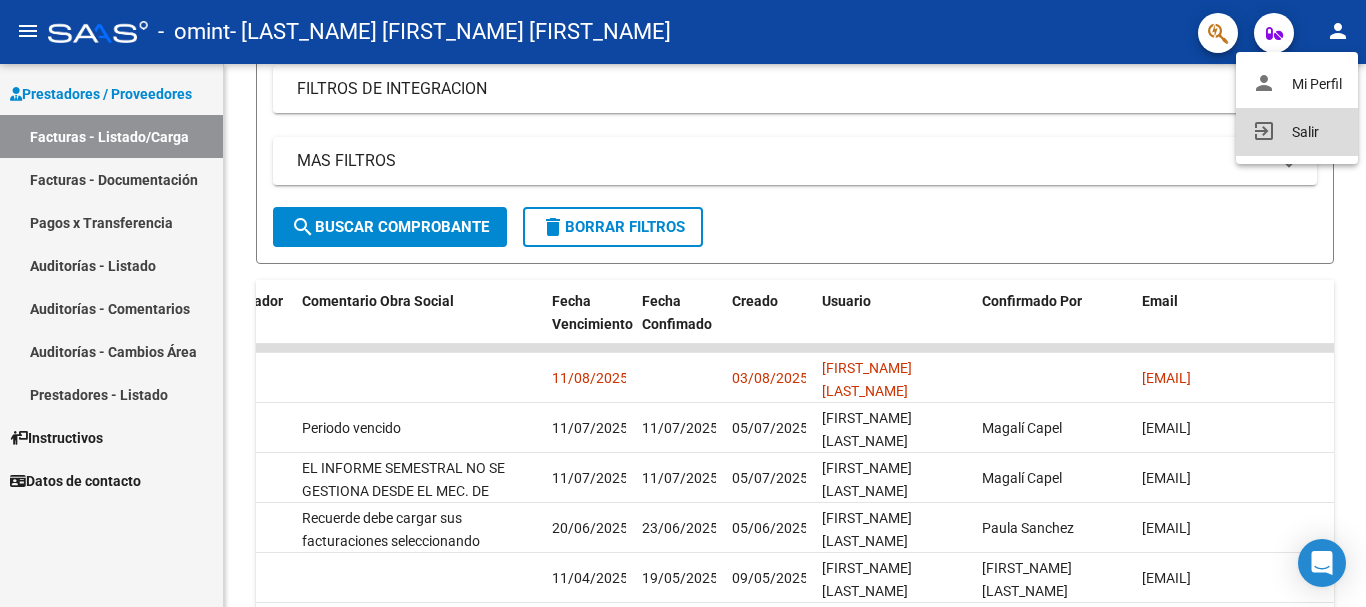 click on "exit_to_app  Salir" at bounding box center (1297, 132) 